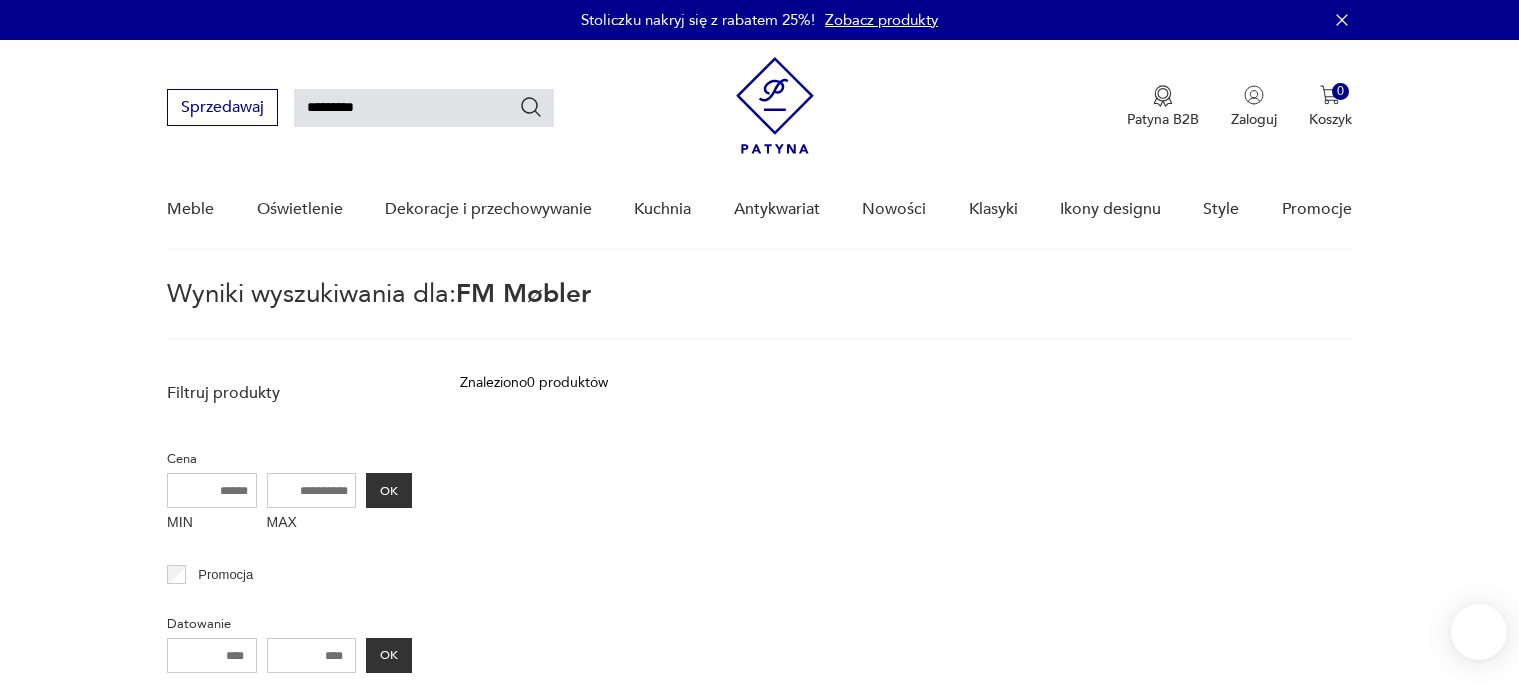 scroll, scrollTop: 70, scrollLeft: 0, axis: vertical 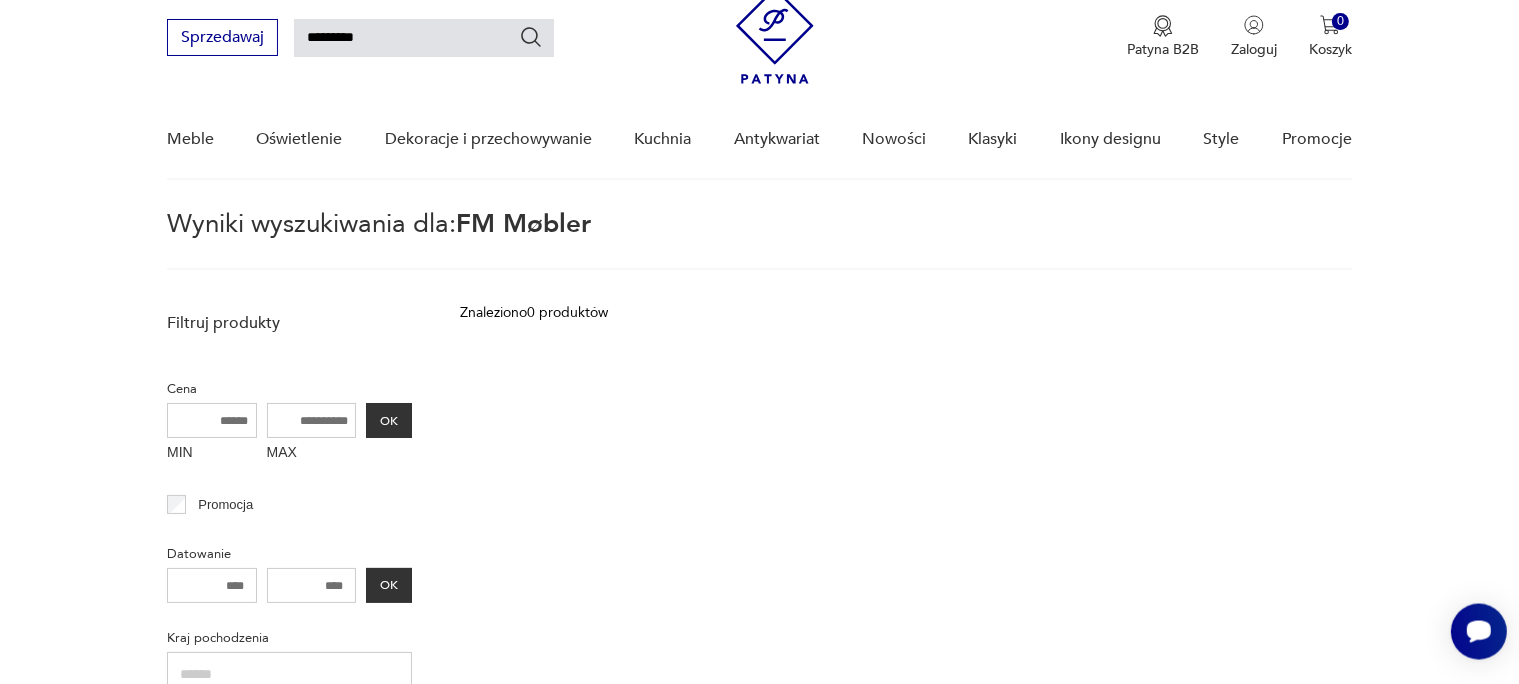 click on "*********" at bounding box center (424, 38) 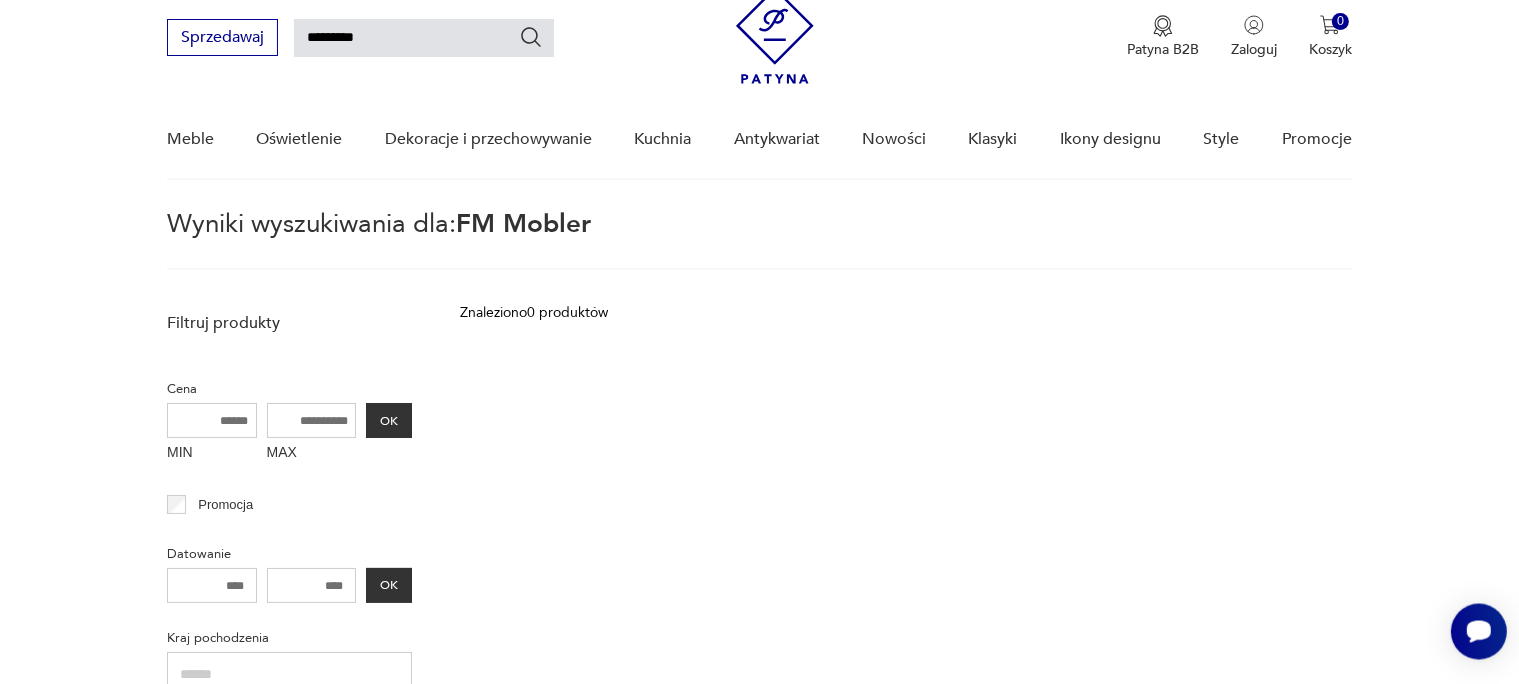 type on "*********" 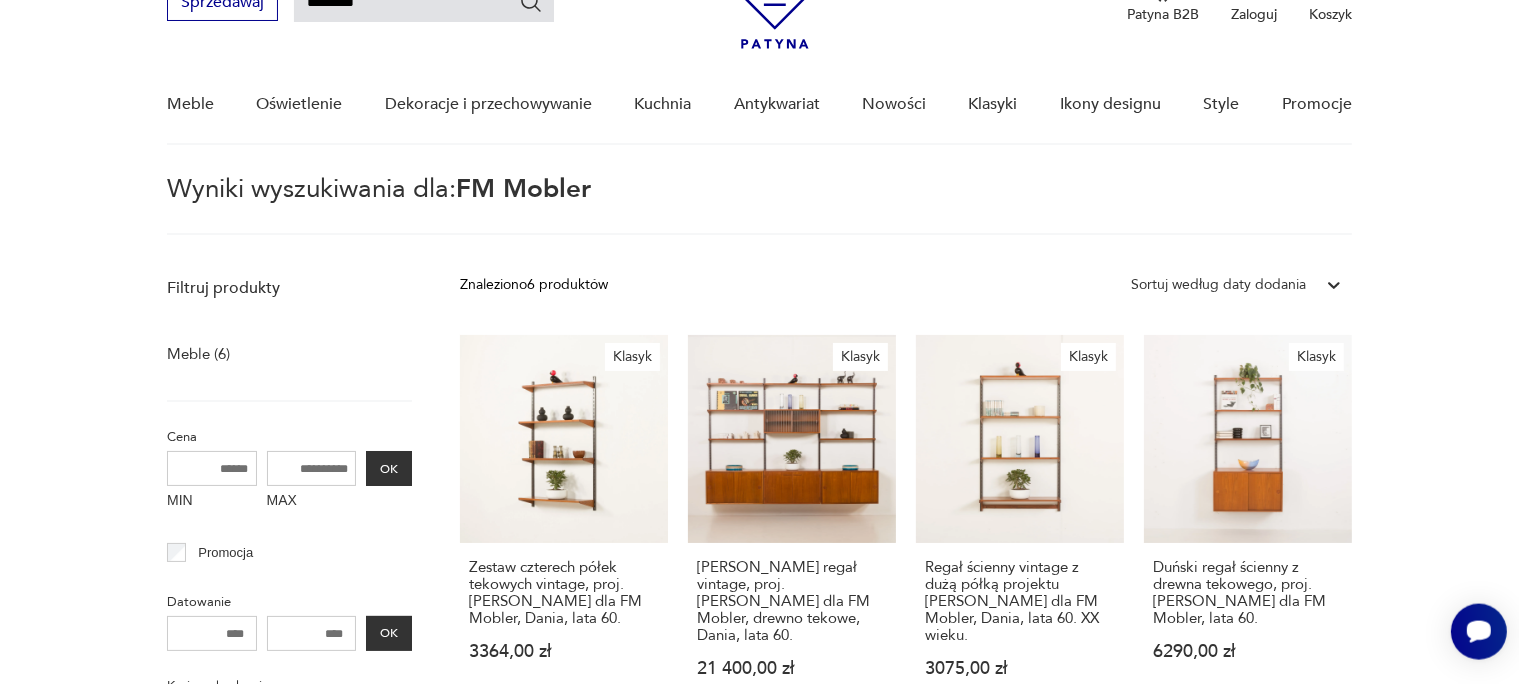 scroll, scrollTop: 88, scrollLeft: 0, axis: vertical 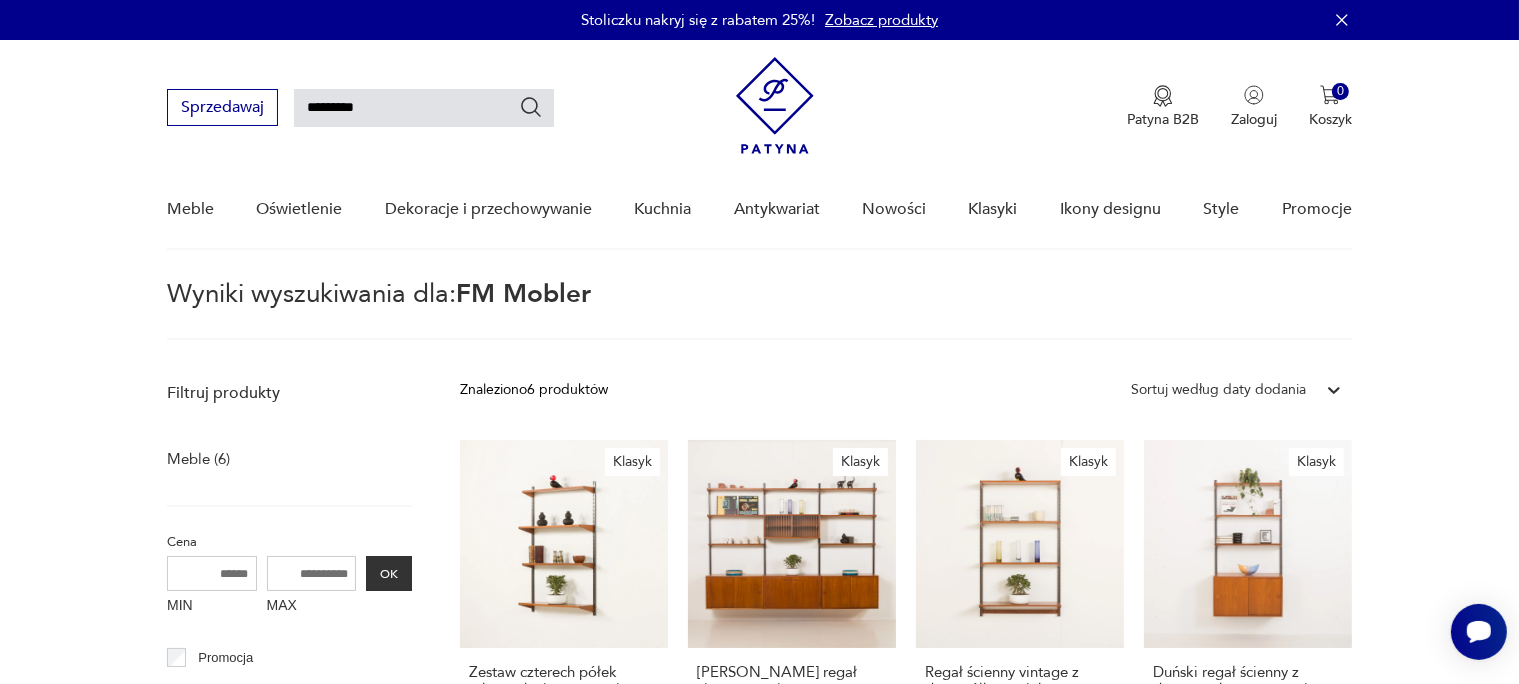 drag, startPoint x: 406, startPoint y: 111, endPoint x: 0, endPoint y: 2, distance: 420.3772 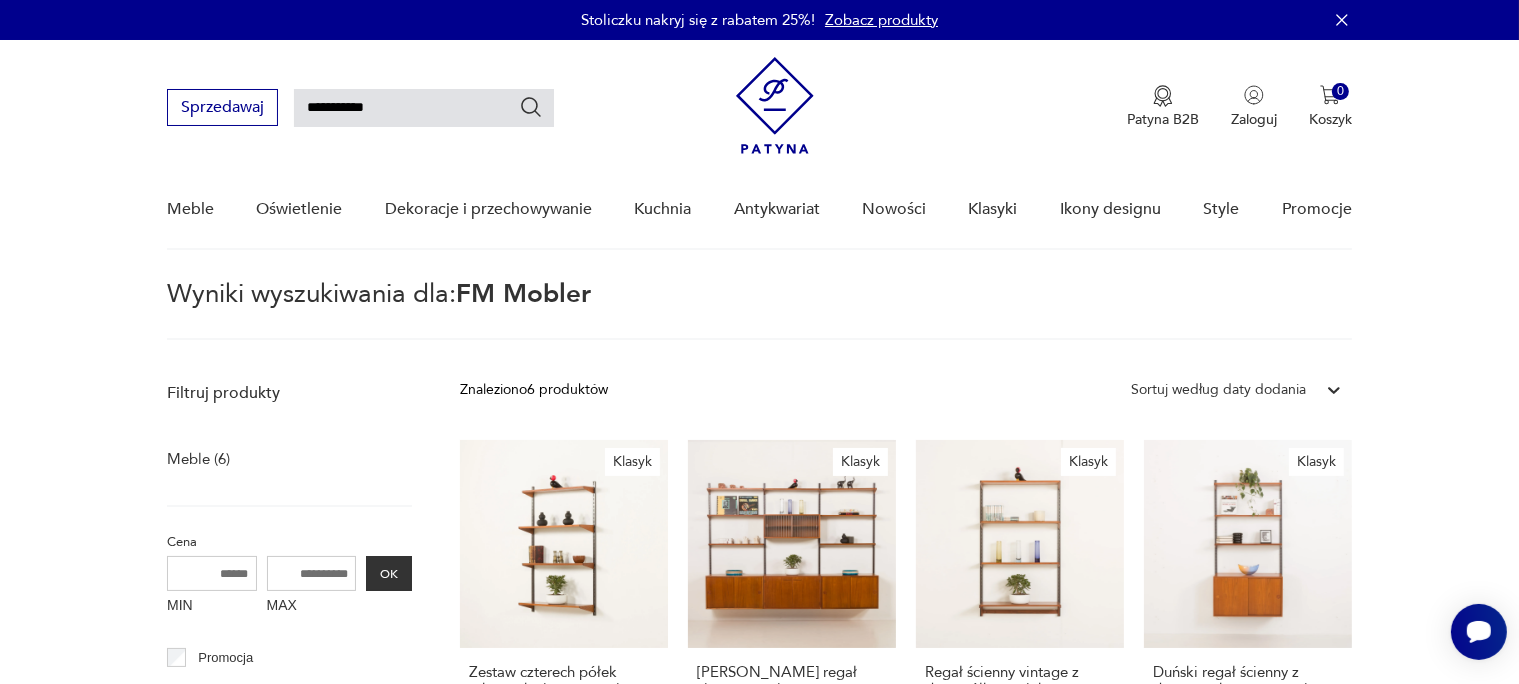 type on "**********" 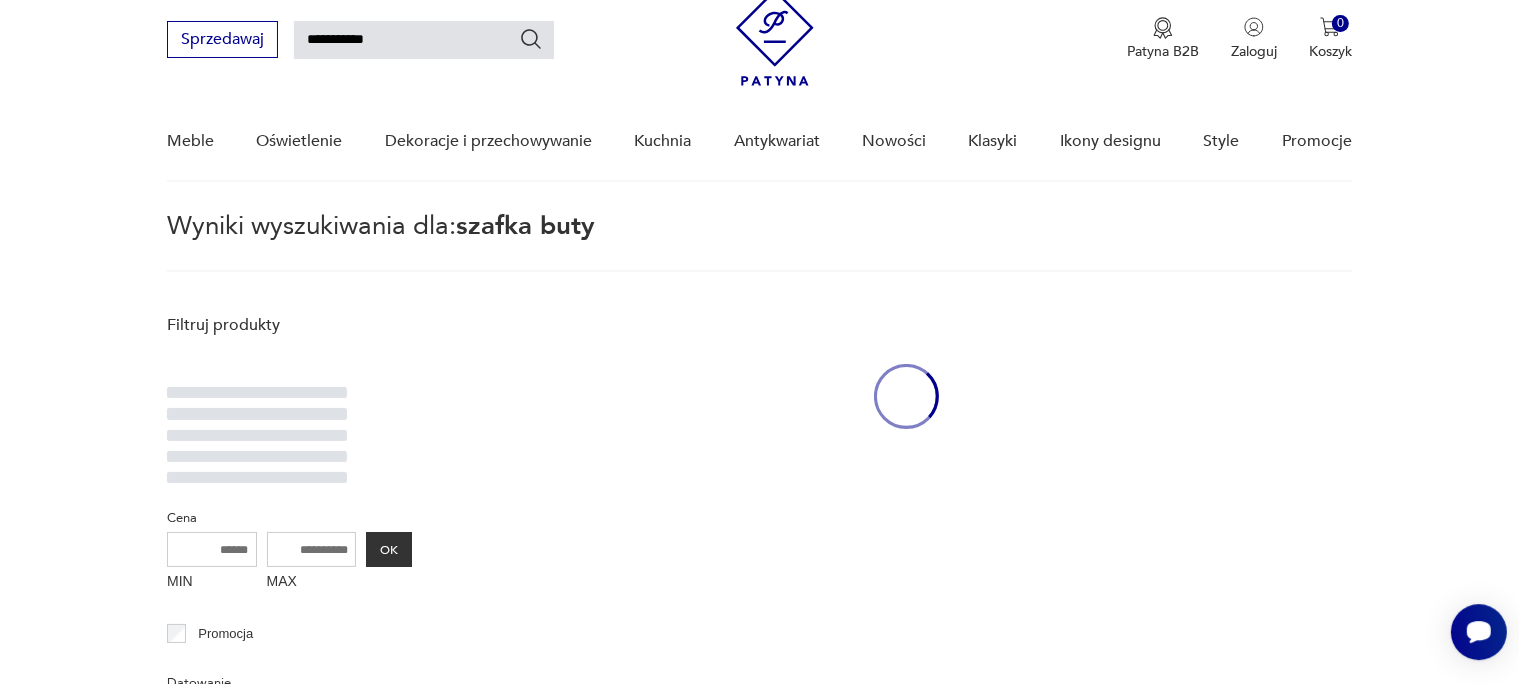 scroll, scrollTop: 70, scrollLeft: 0, axis: vertical 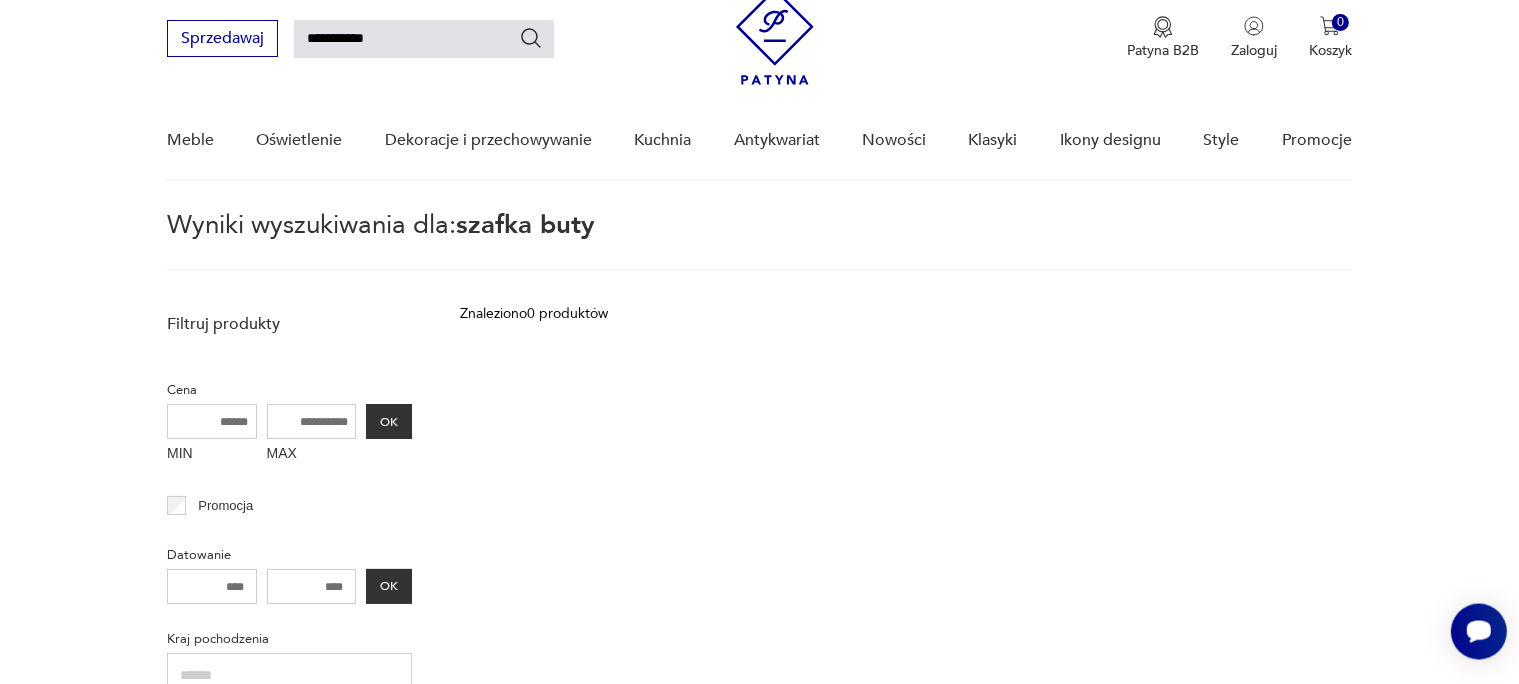 drag, startPoint x: 350, startPoint y: 32, endPoint x: 122, endPoint y: 84, distance: 233.85466 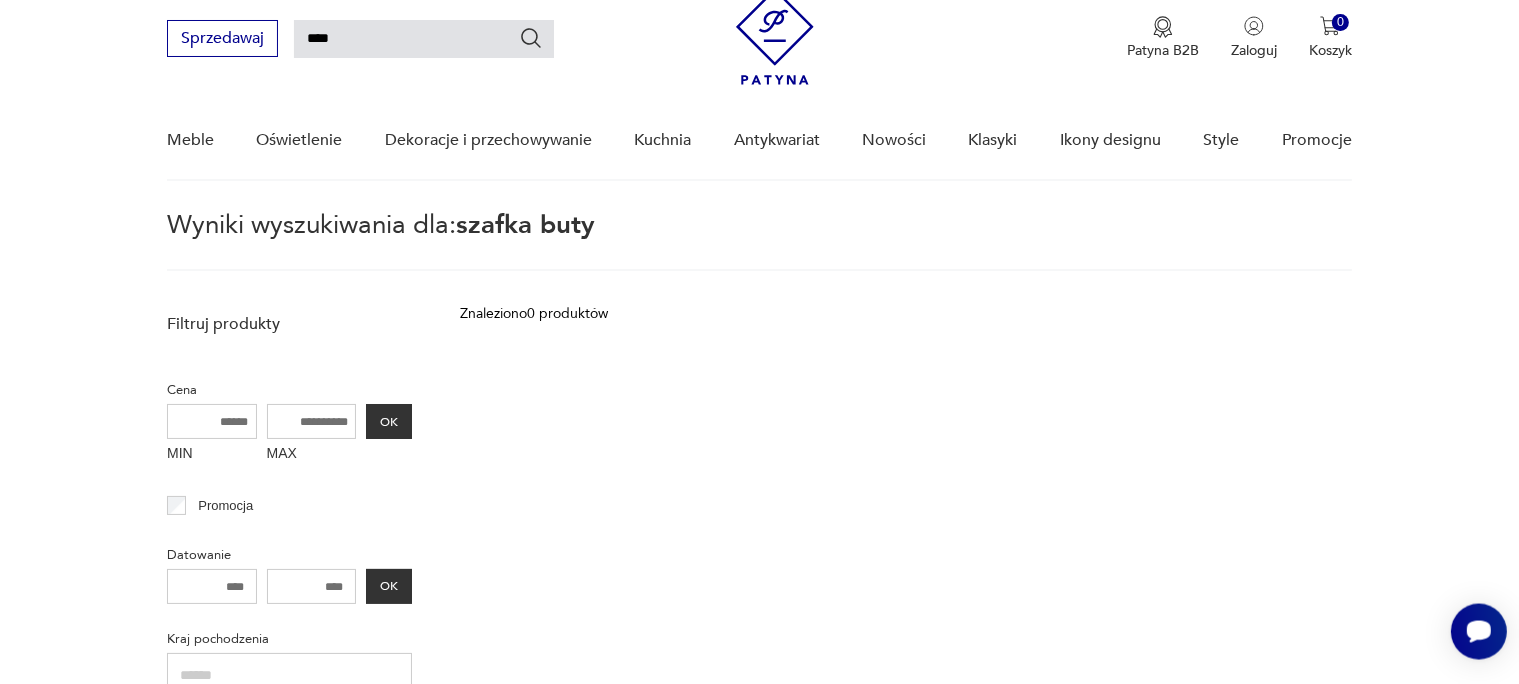type on "****" 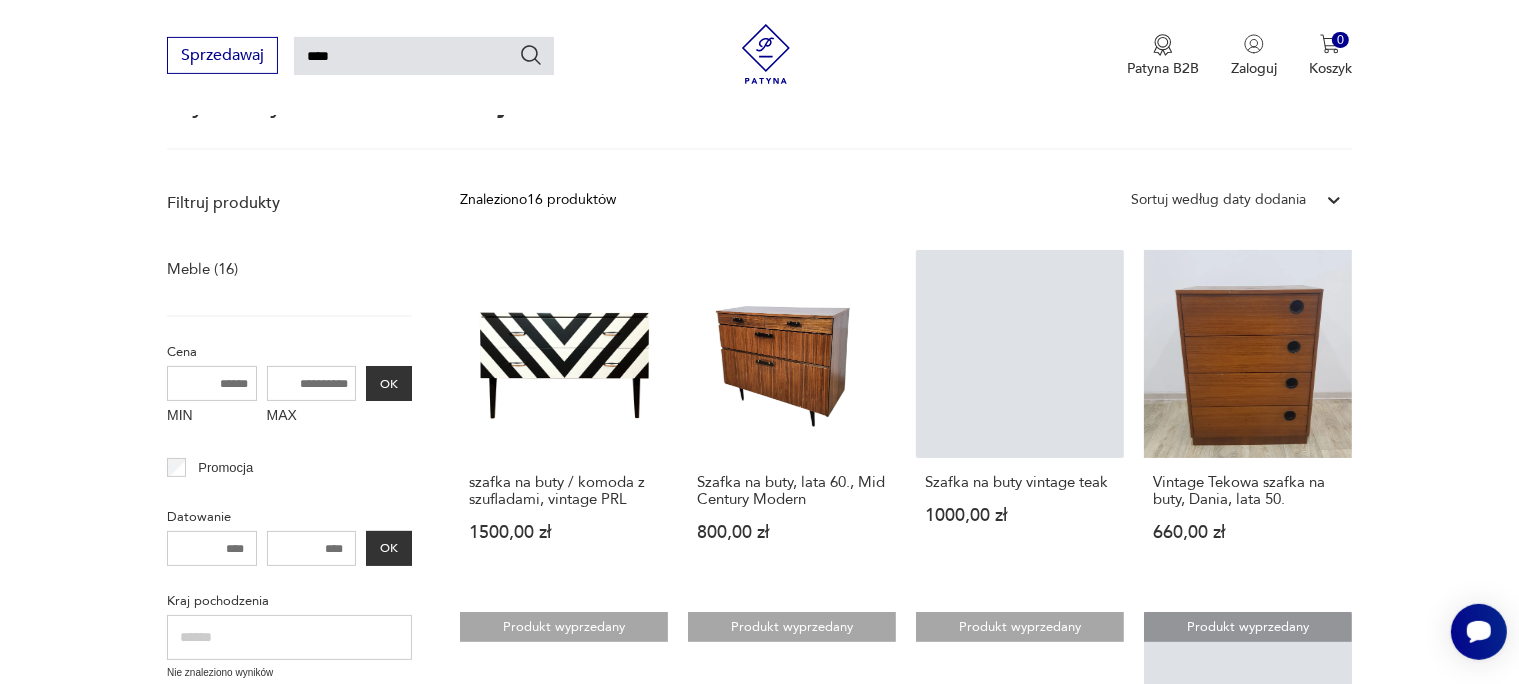scroll, scrollTop: 273, scrollLeft: 0, axis: vertical 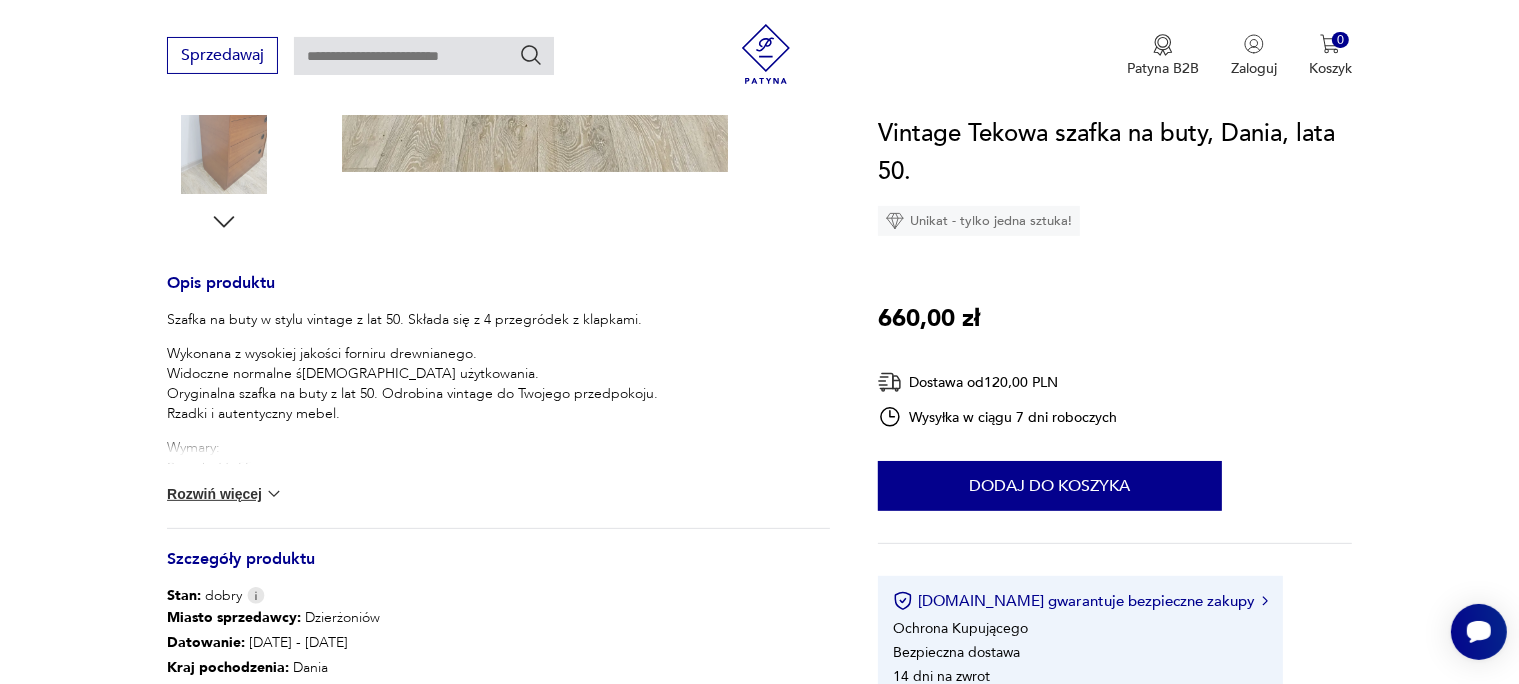 click on "Rozwiń więcej" at bounding box center (225, 494) 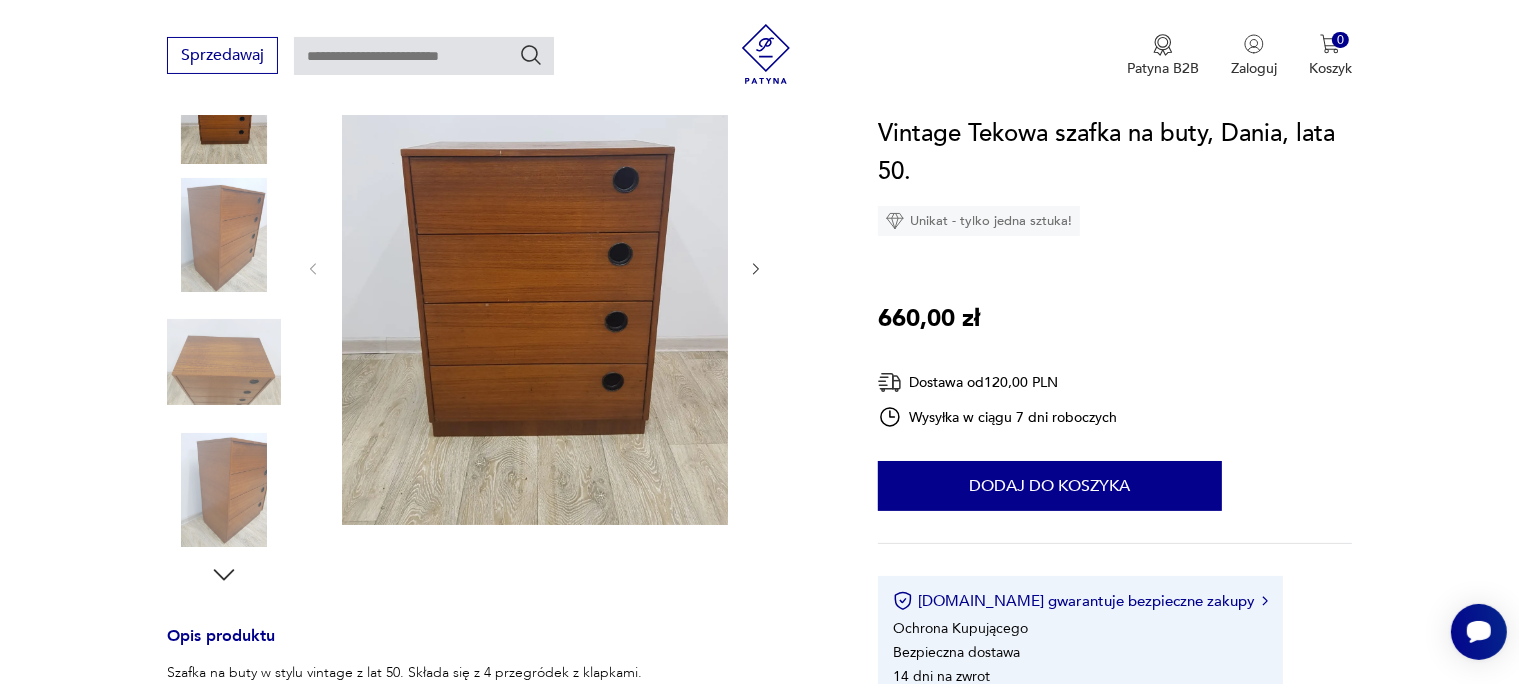 scroll, scrollTop: 316, scrollLeft: 0, axis: vertical 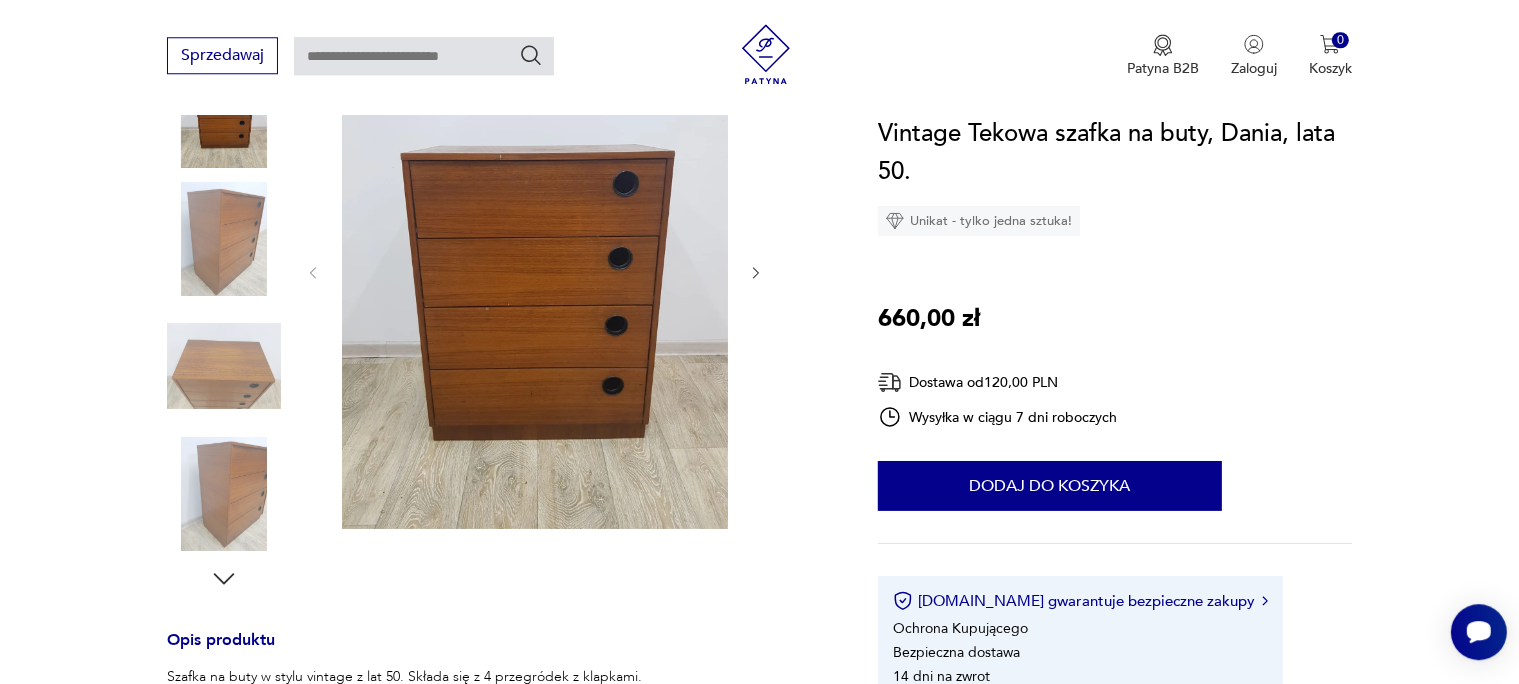 click at bounding box center [535, 271] 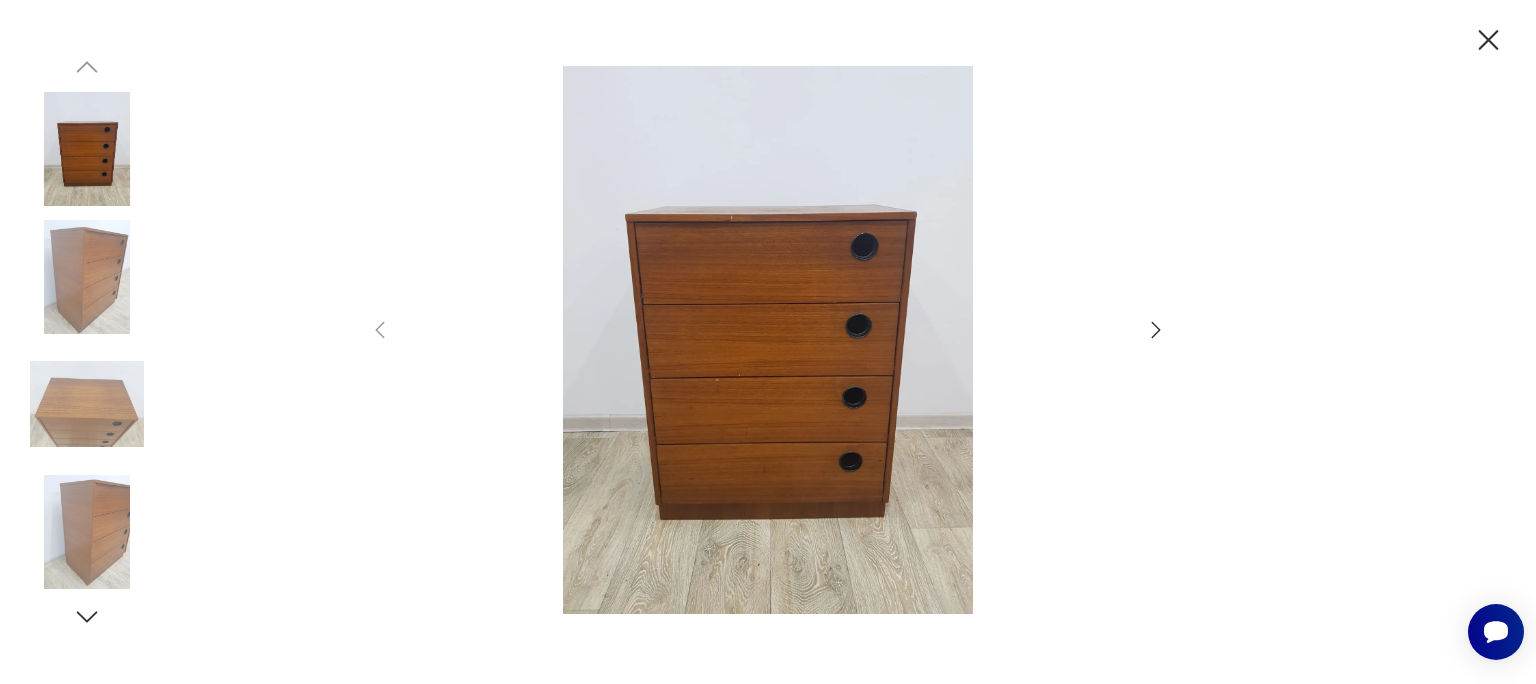 click at bounding box center (87, 277) 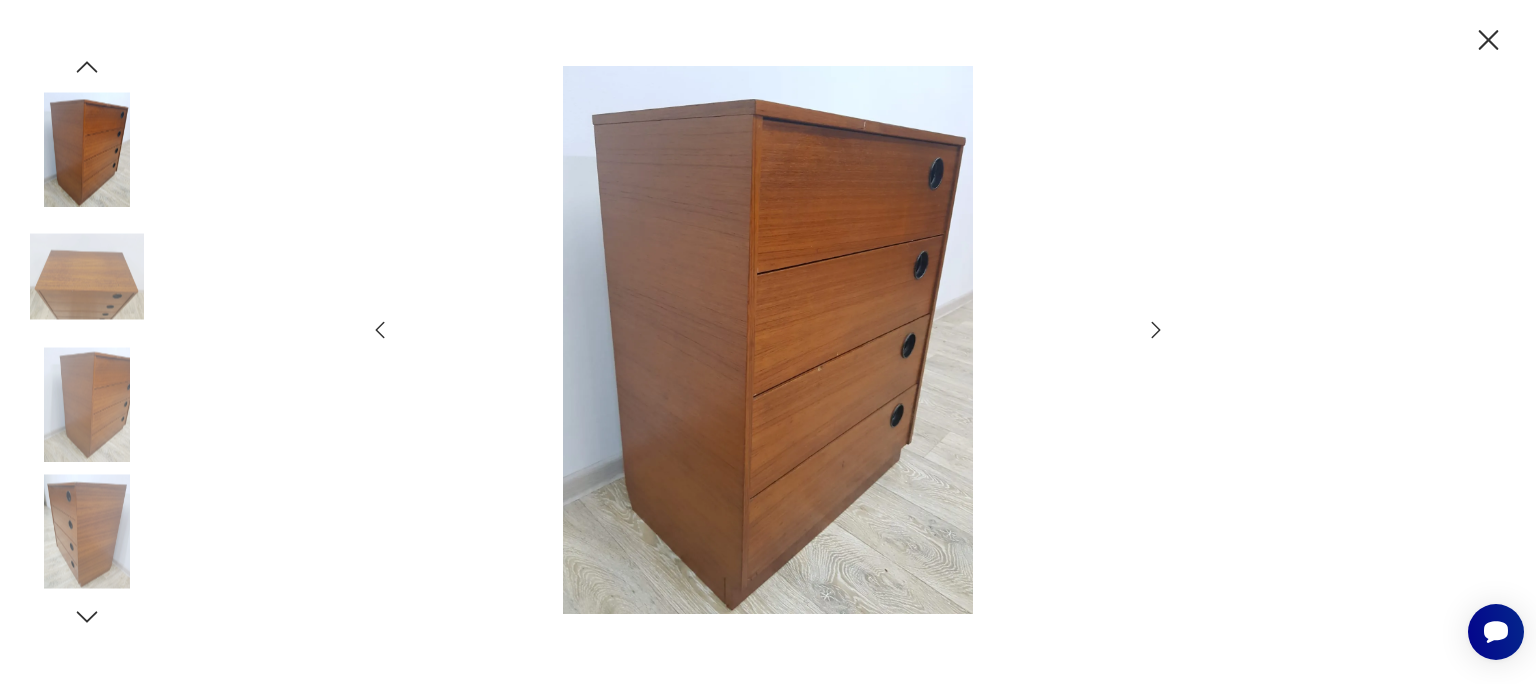 click at bounding box center (87, 404) 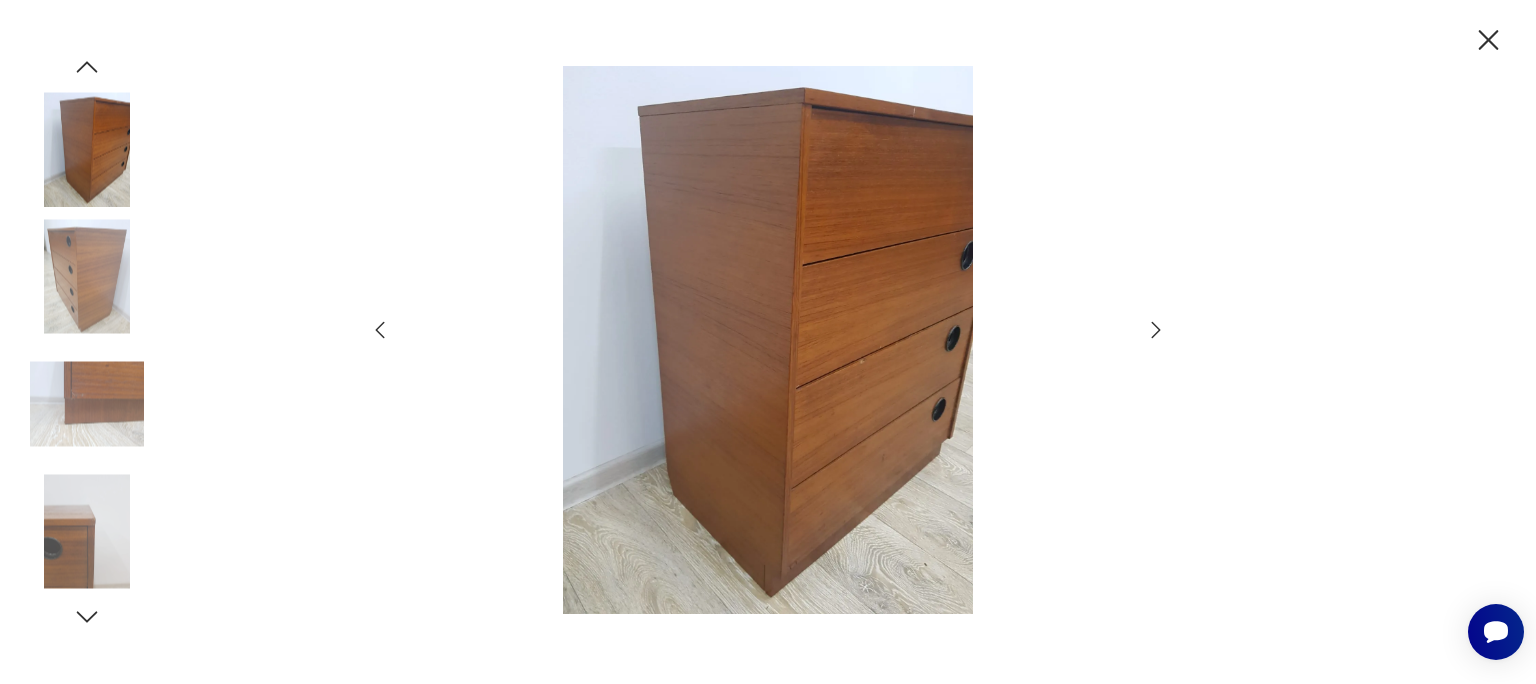 click at bounding box center [87, 532] 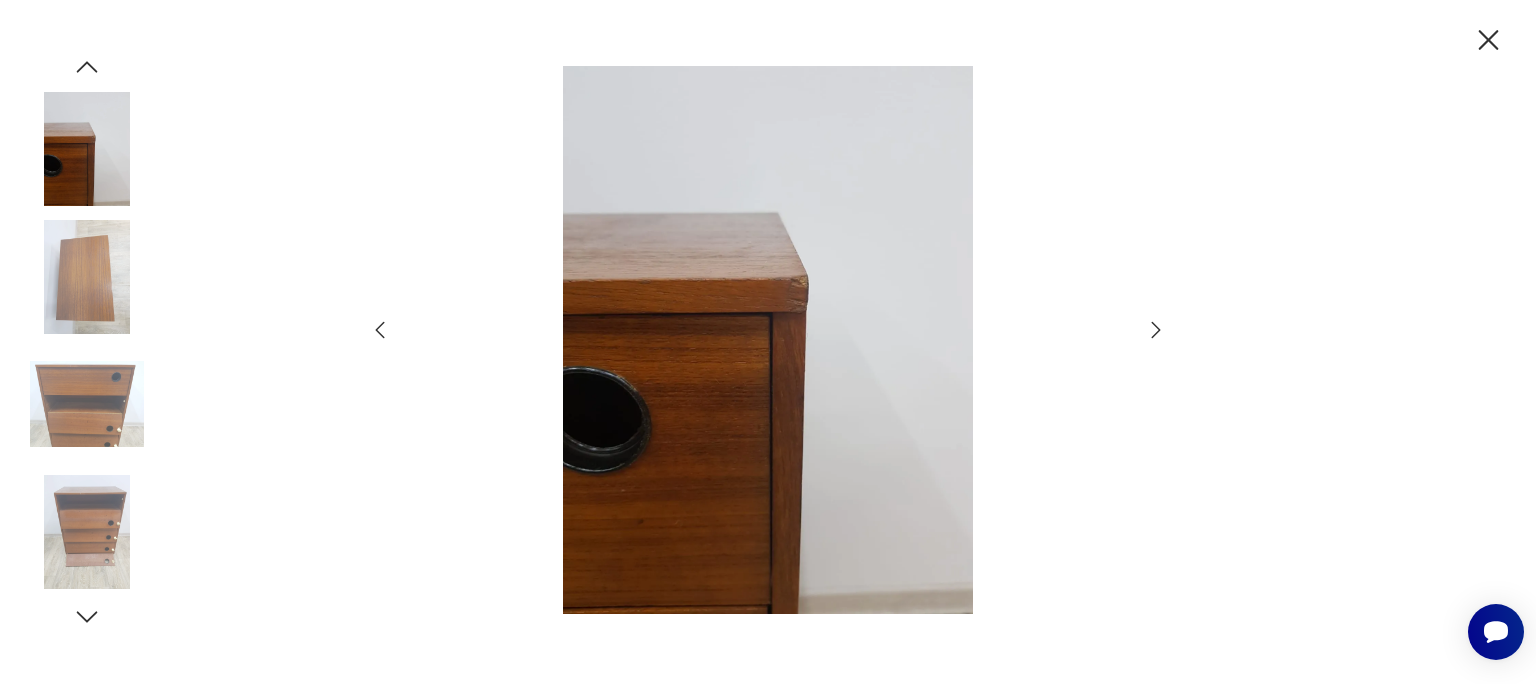 click at bounding box center (87, 532) 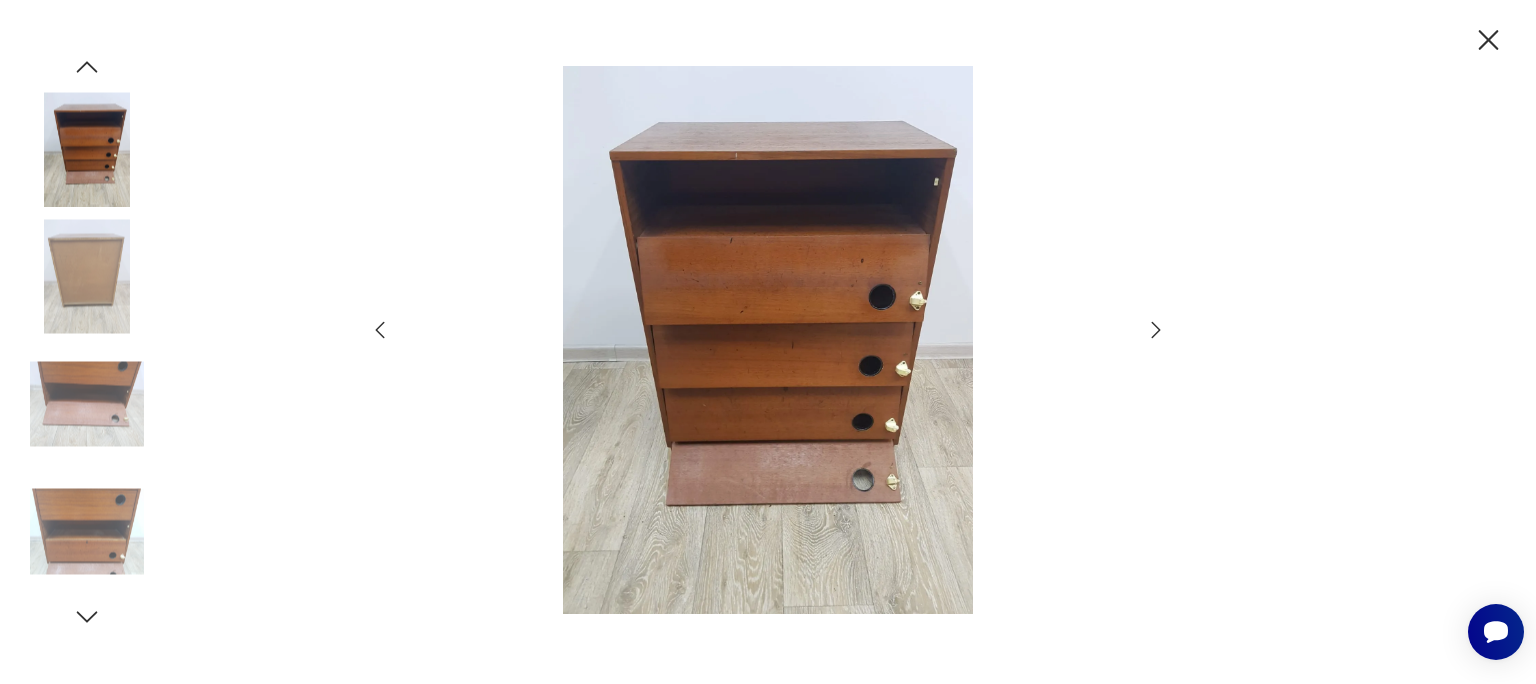 click 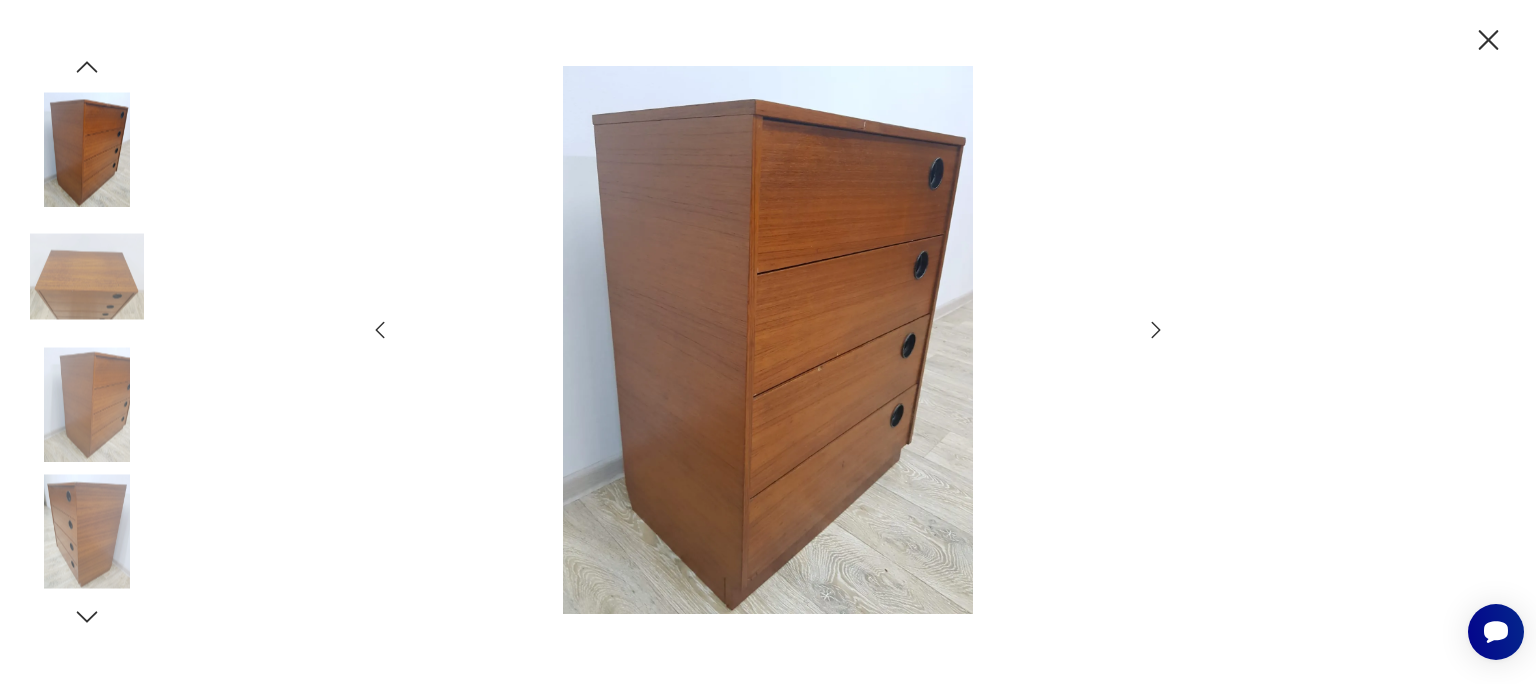 click 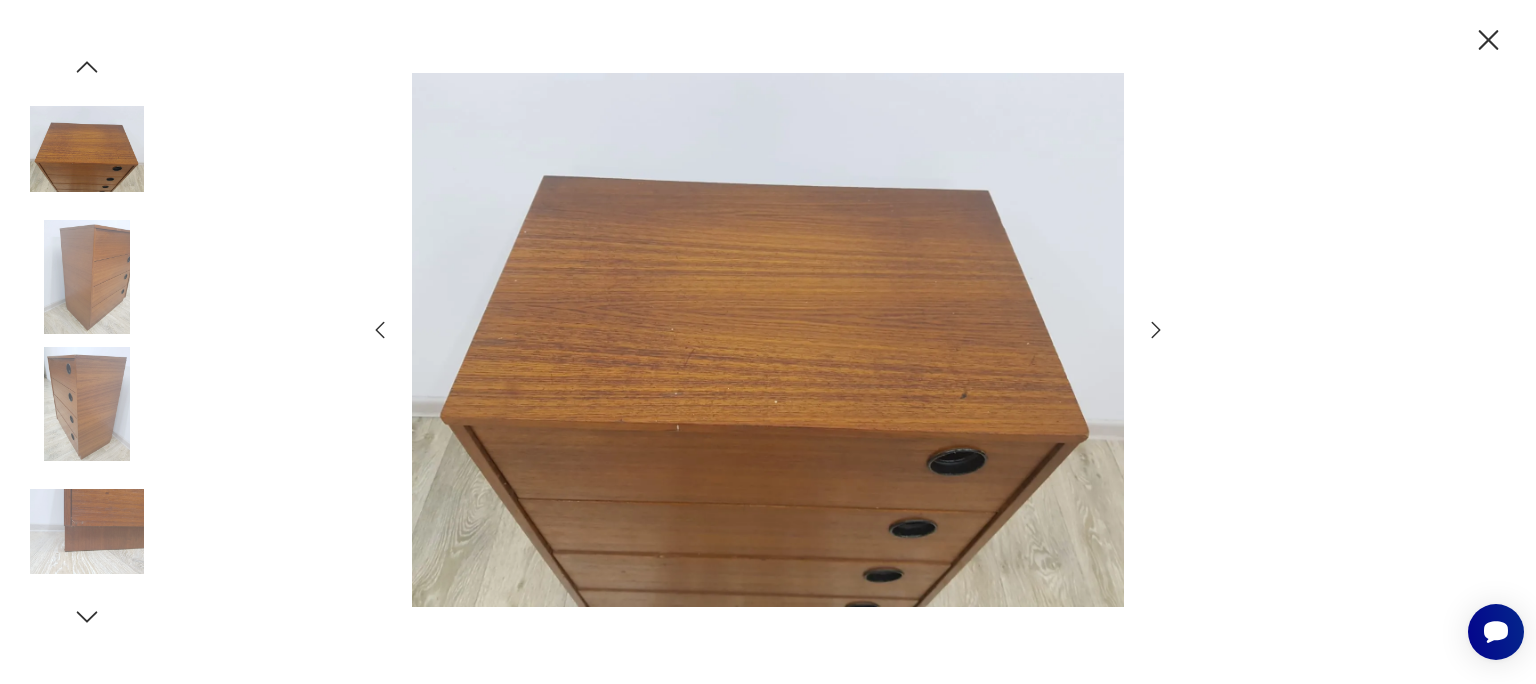 click at bounding box center [87, 149] 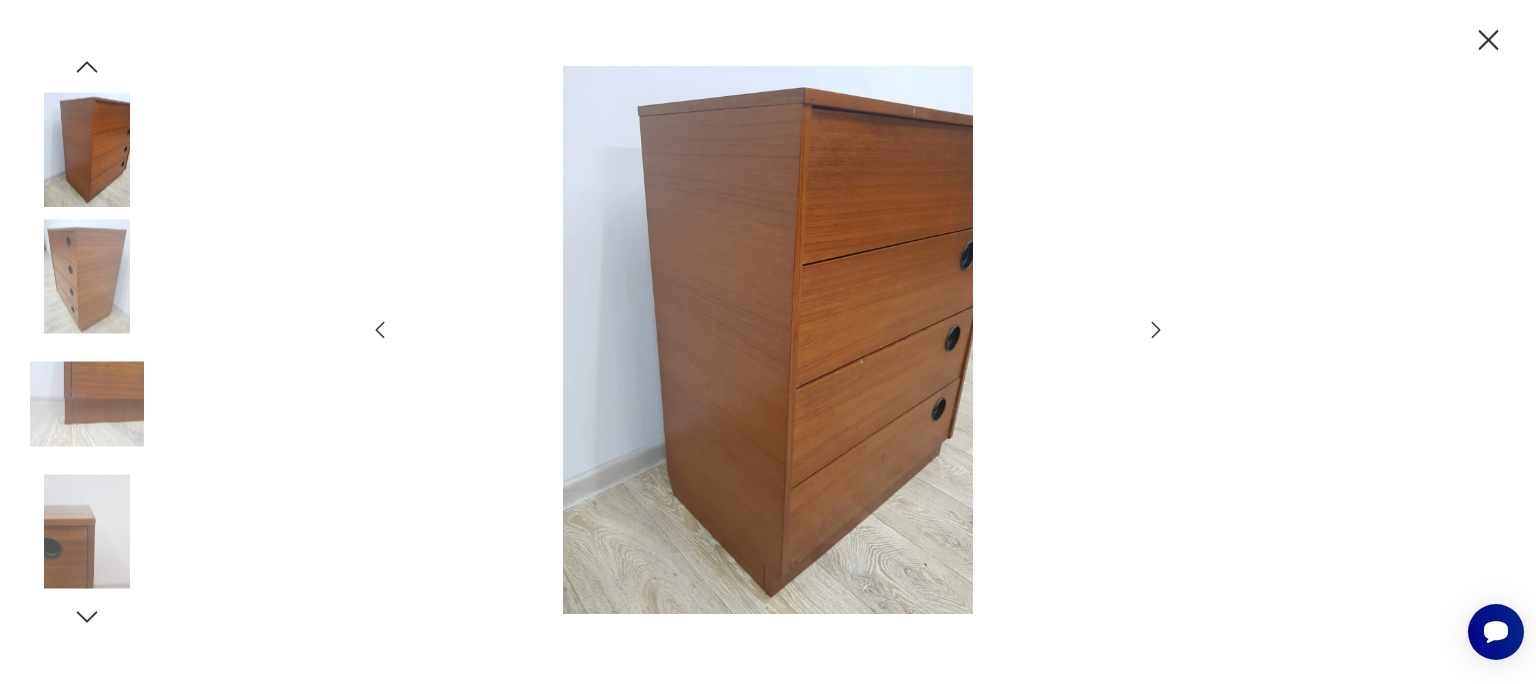 click at bounding box center [87, 277] 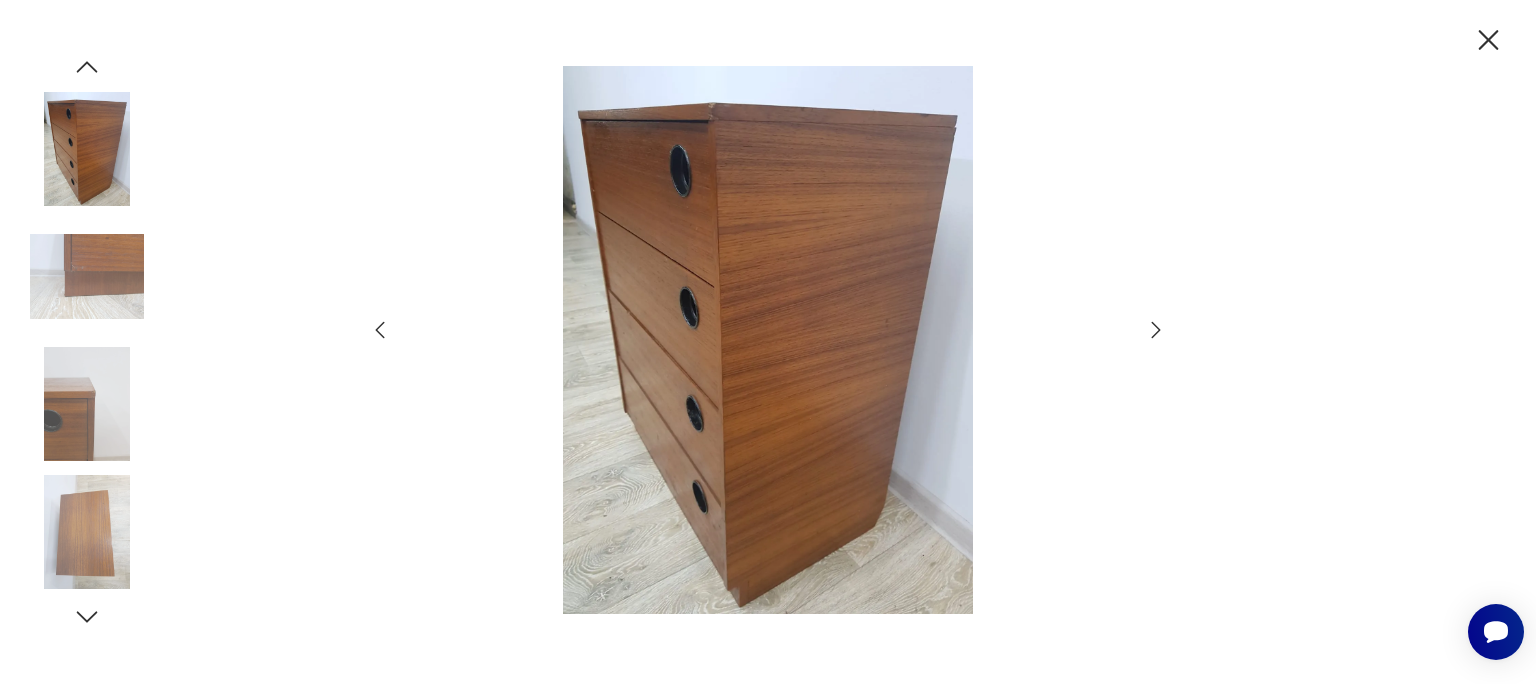 click at bounding box center [87, 404] 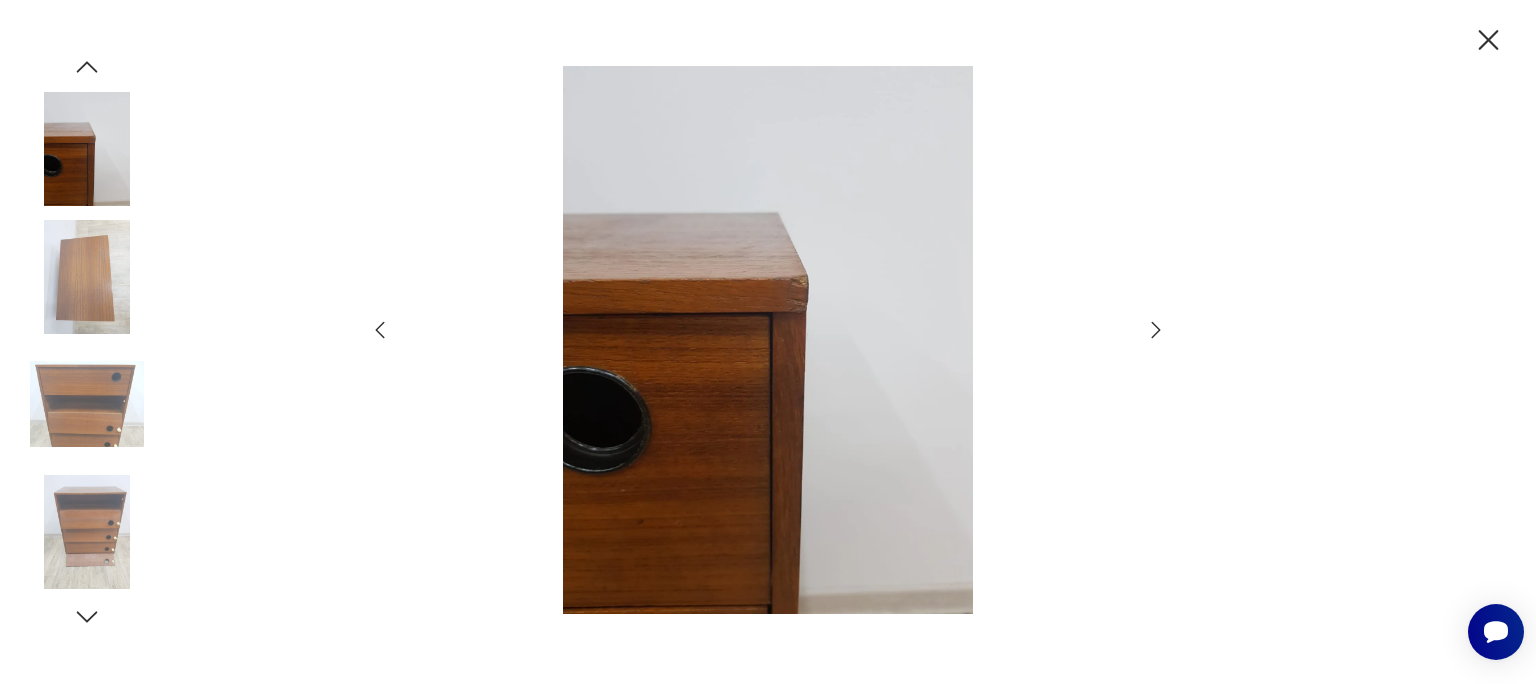 click at bounding box center (768, 339) 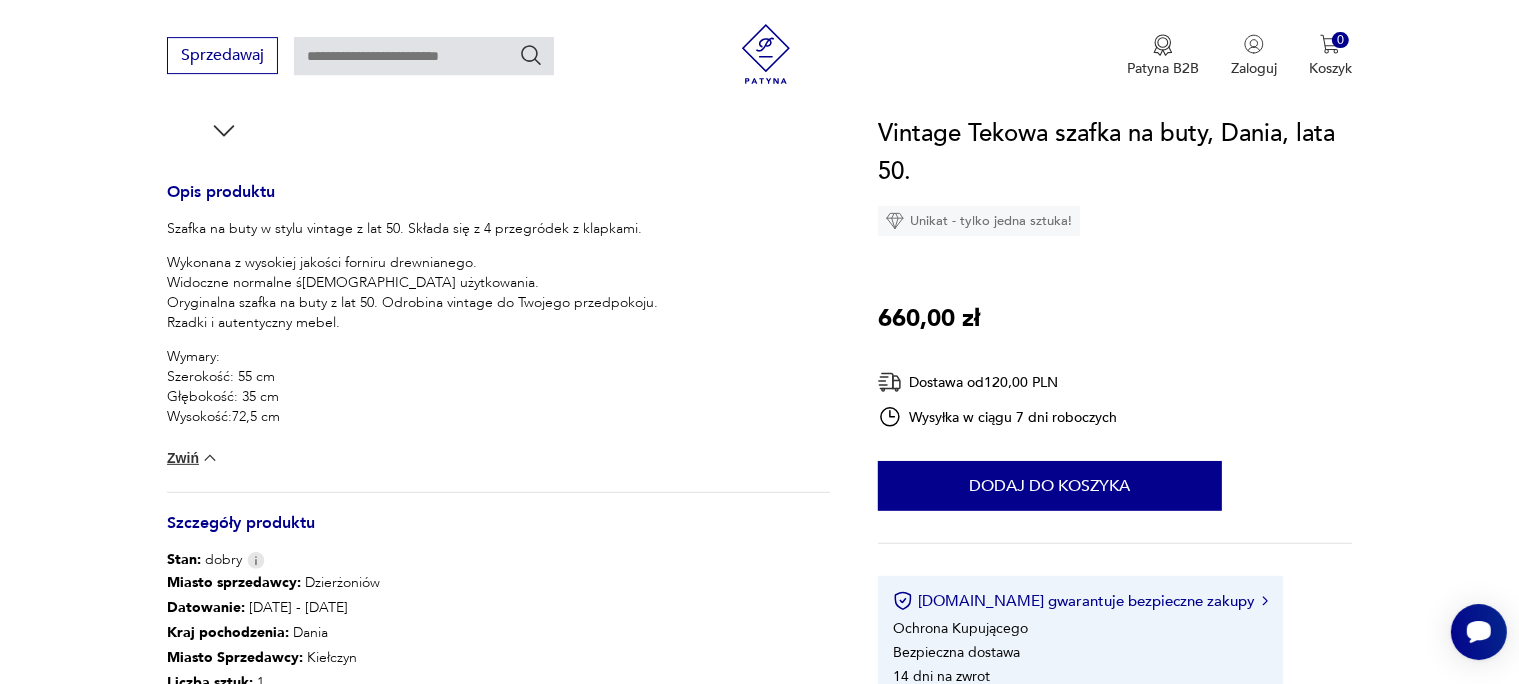 scroll, scrollTop: 876, scrollLeft: 0, axis: vertical 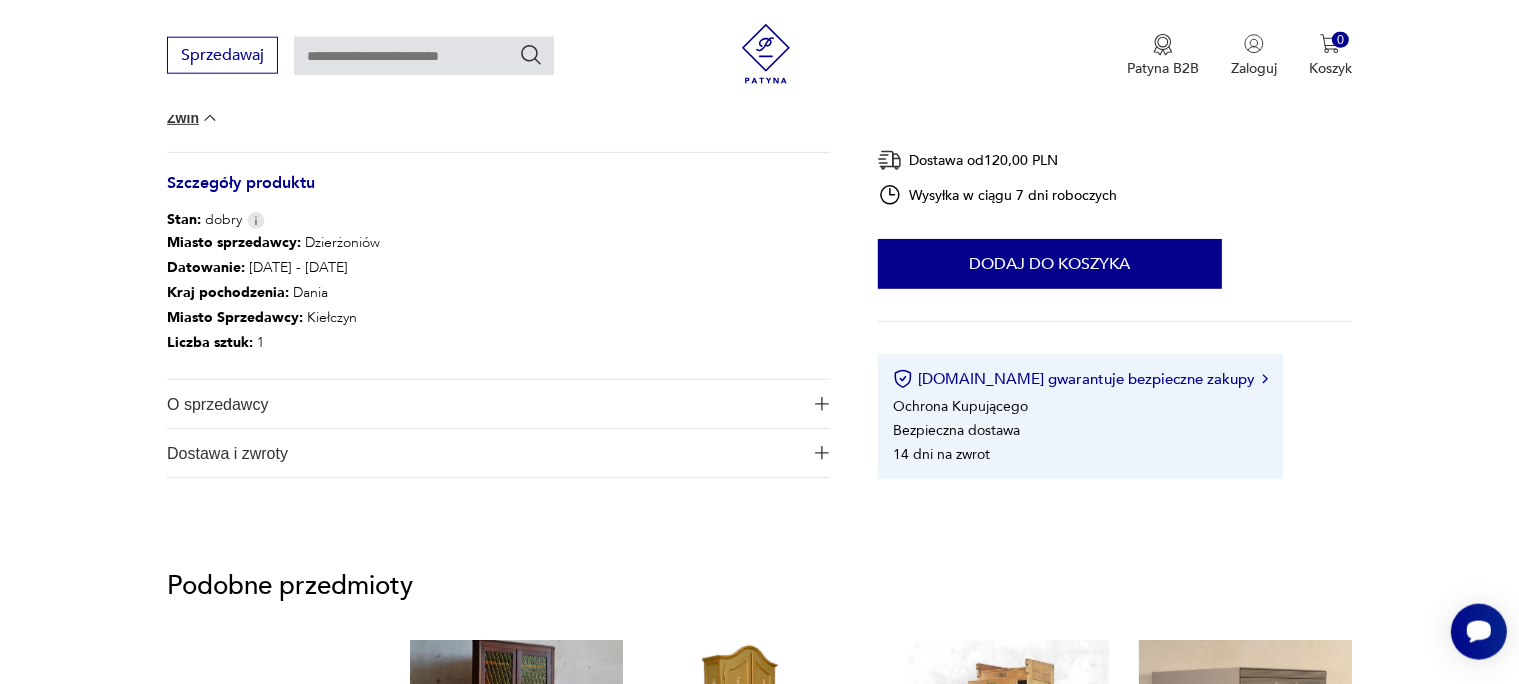 click on "O sprzedawcy" at bounding box center (484, 404) 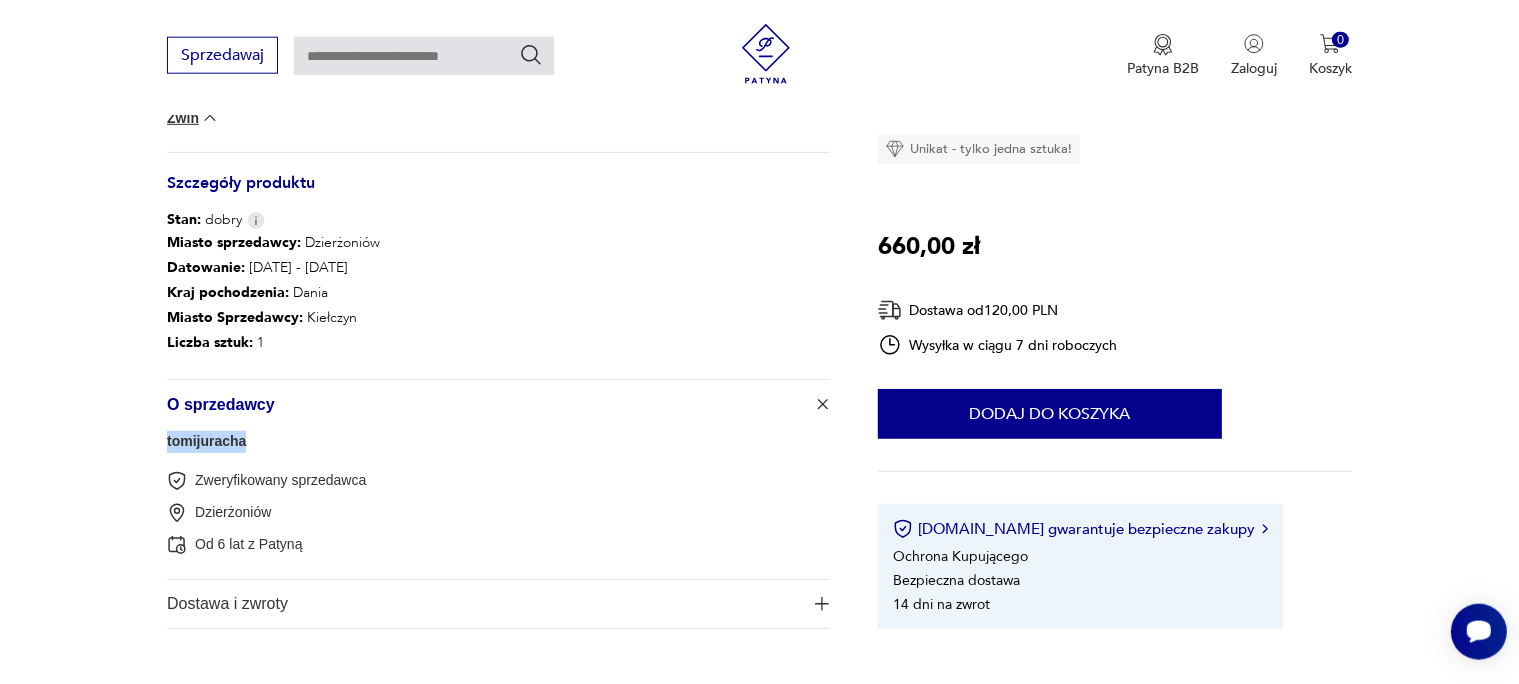 drag, startPoint x: 201, startPoint y: 438, endPoint x: 271, endPoint y: 438, distance: 70 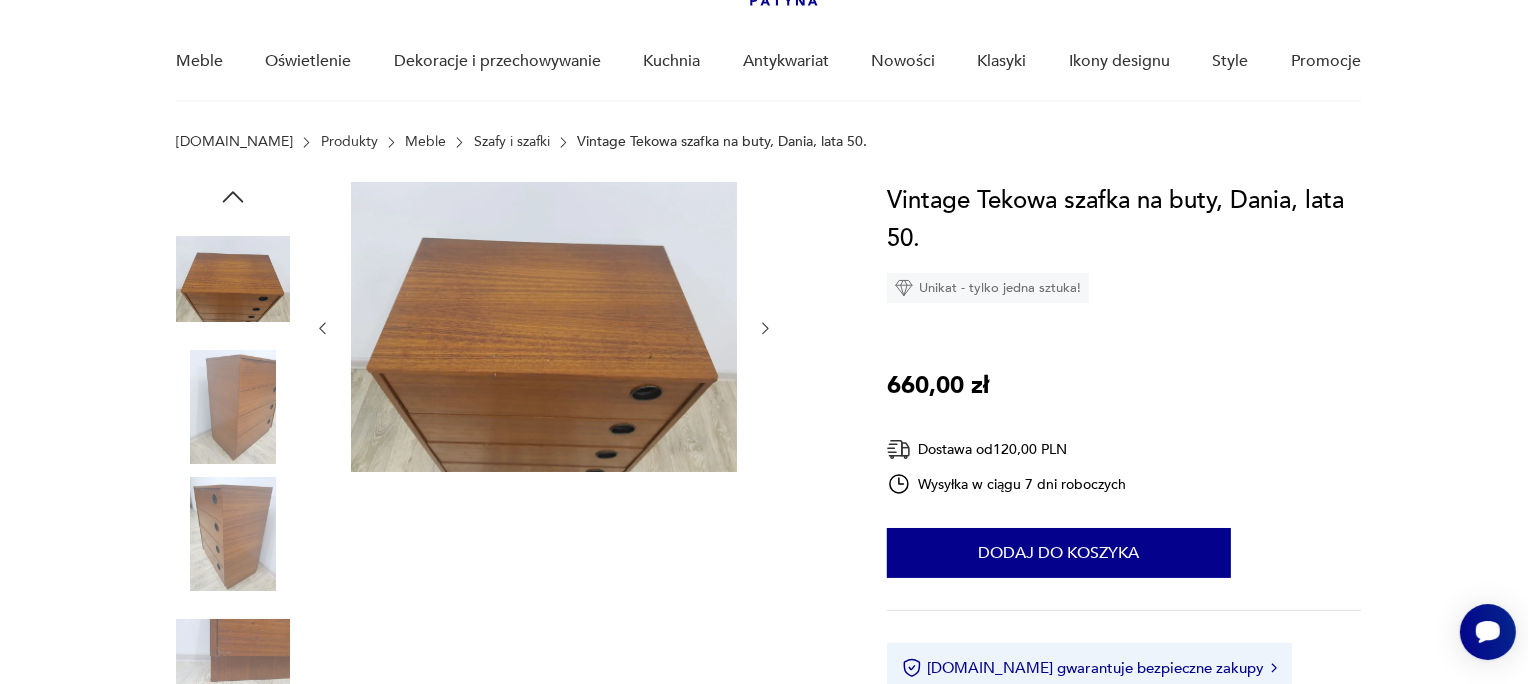 scroll, scrollTop: 0, scrollLeft: 0, axis: both 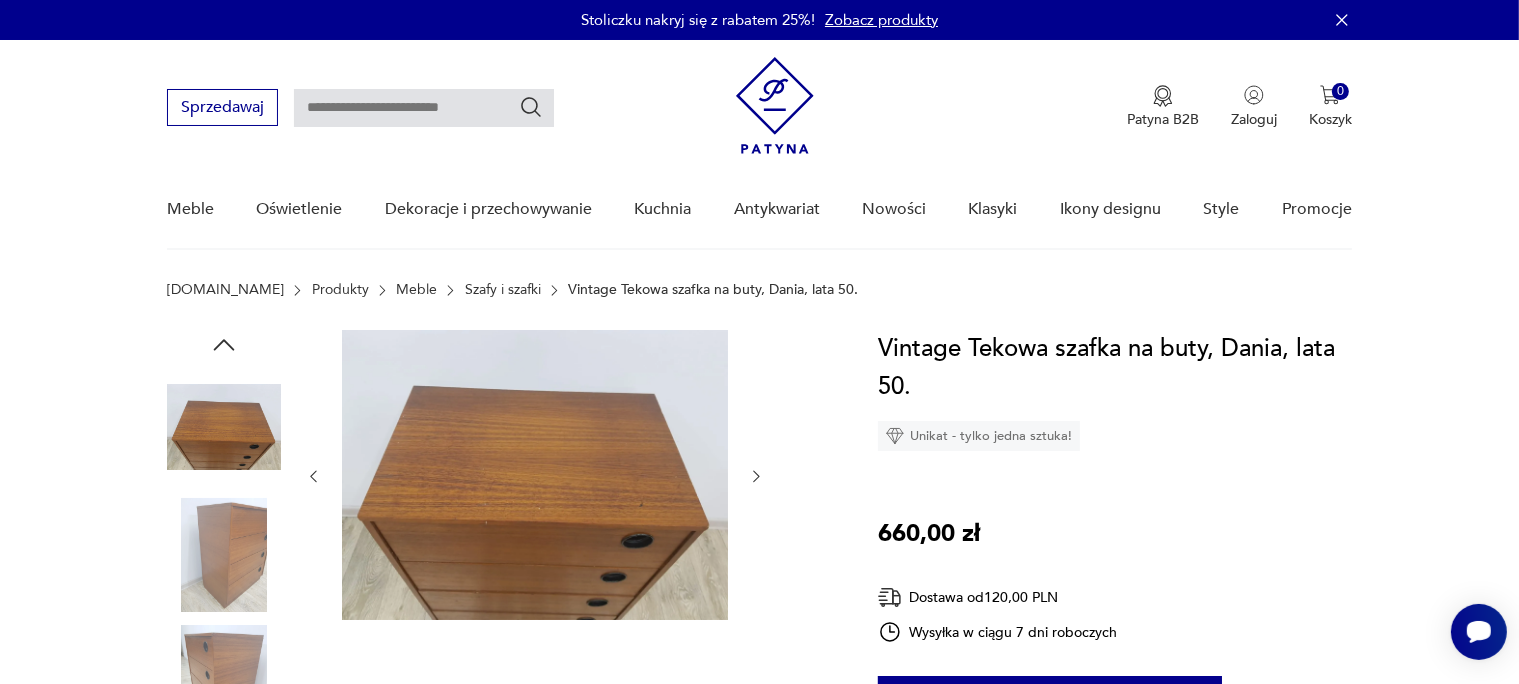 click at bounding box center [535, 477] 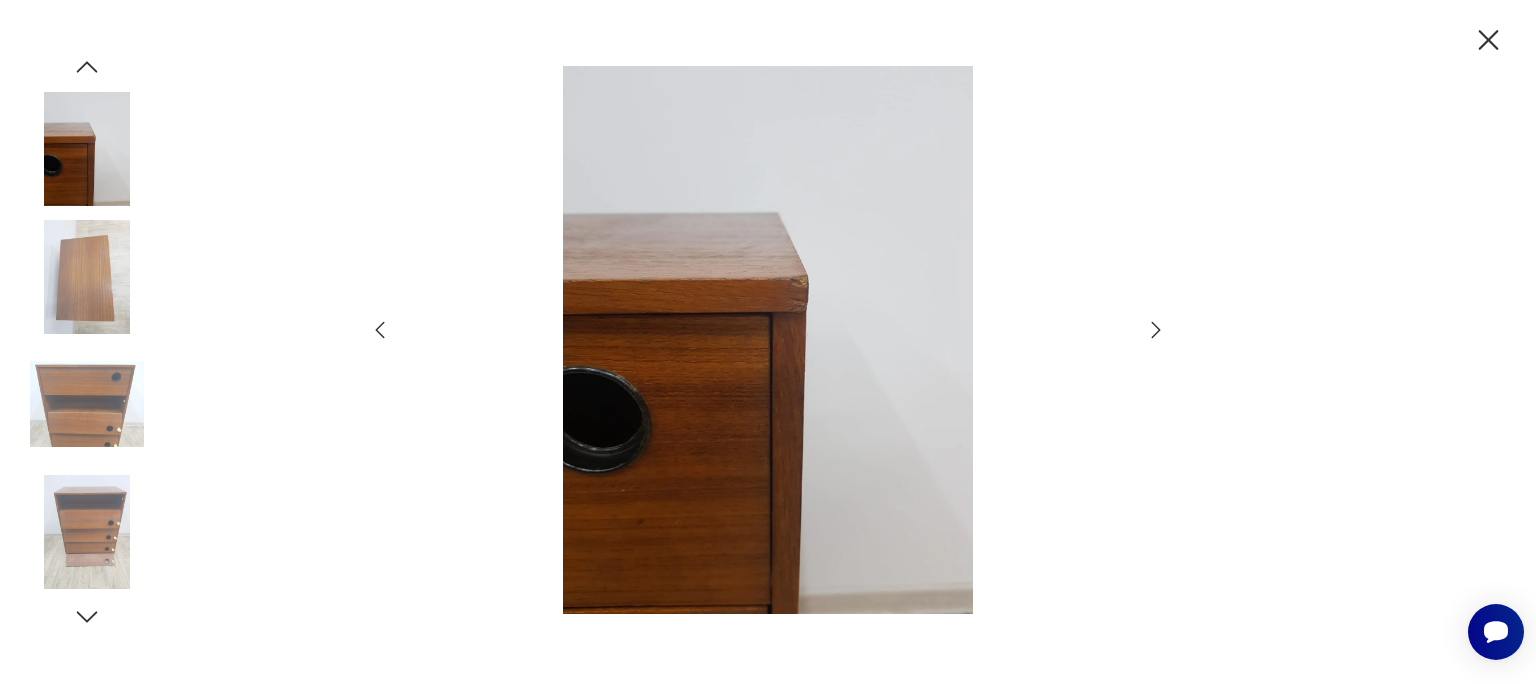 click 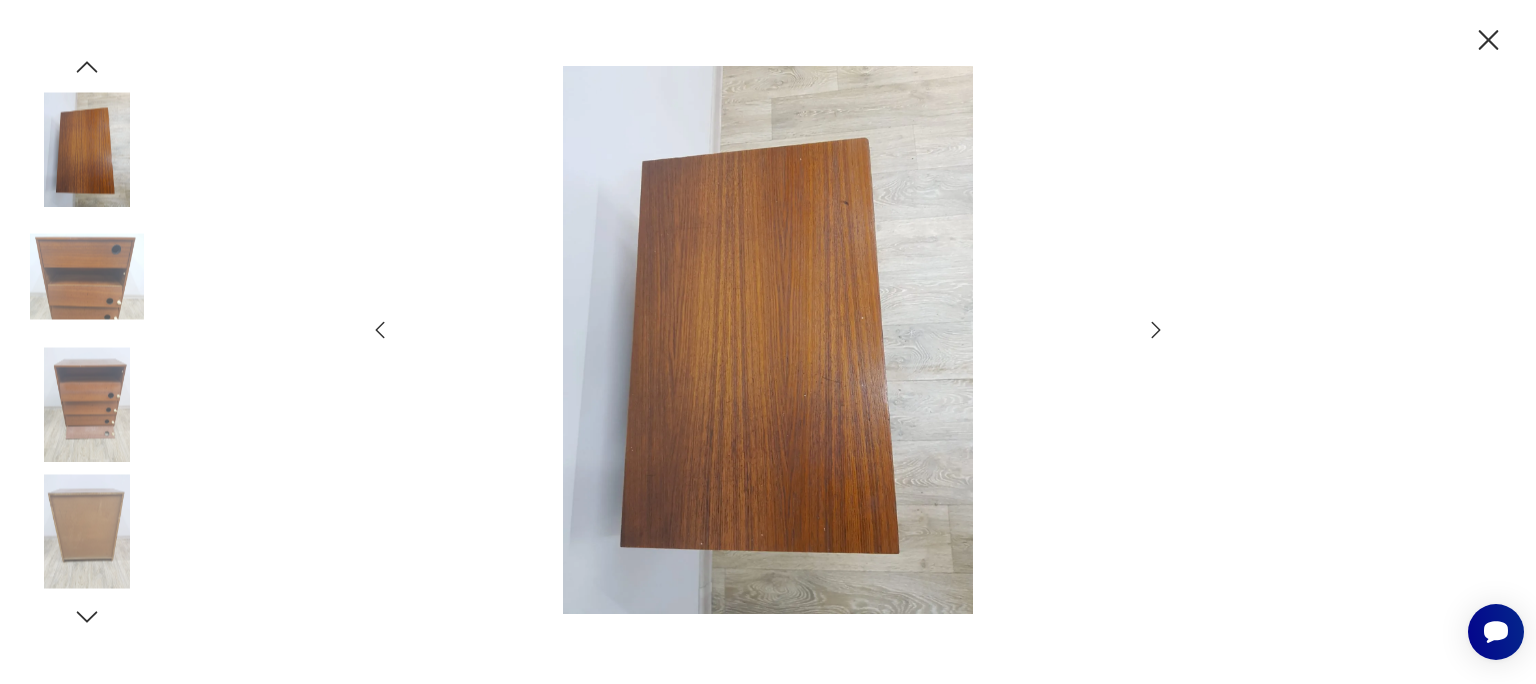 click 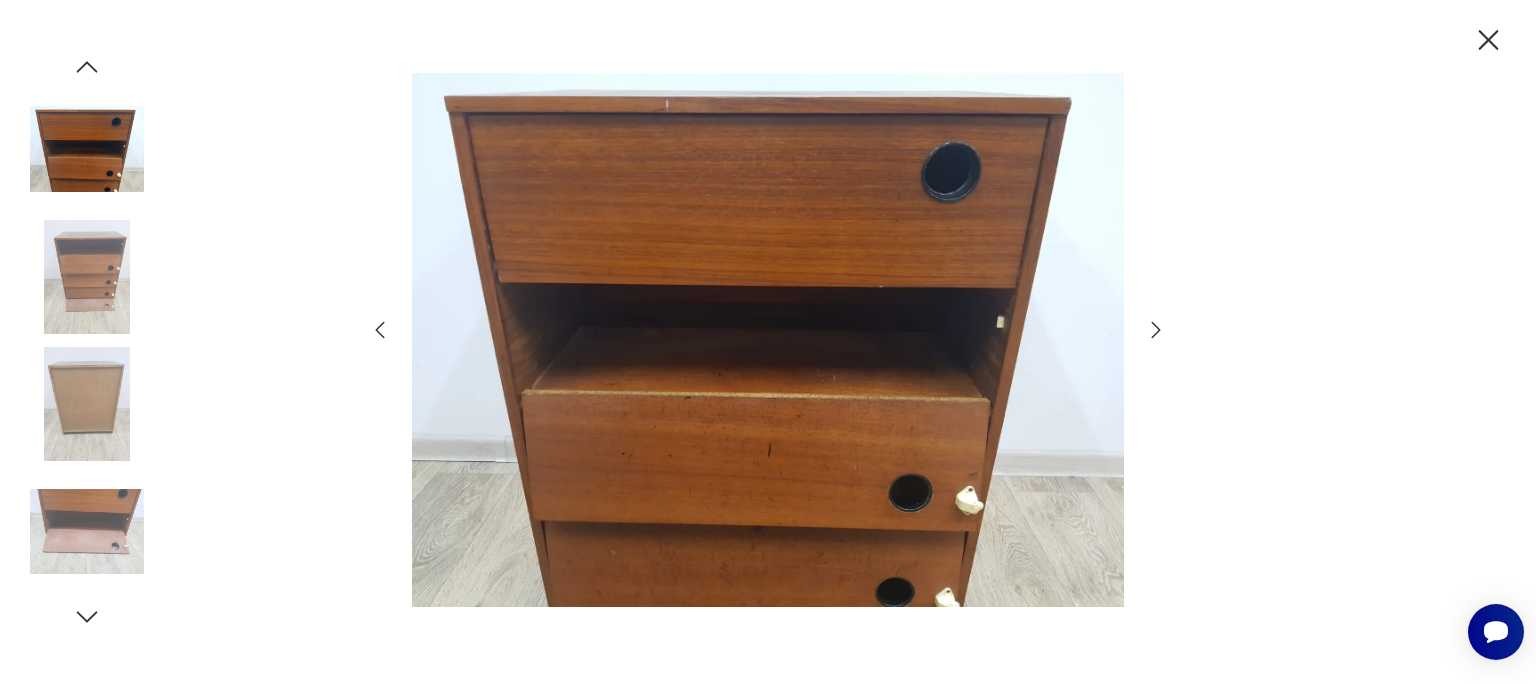 click 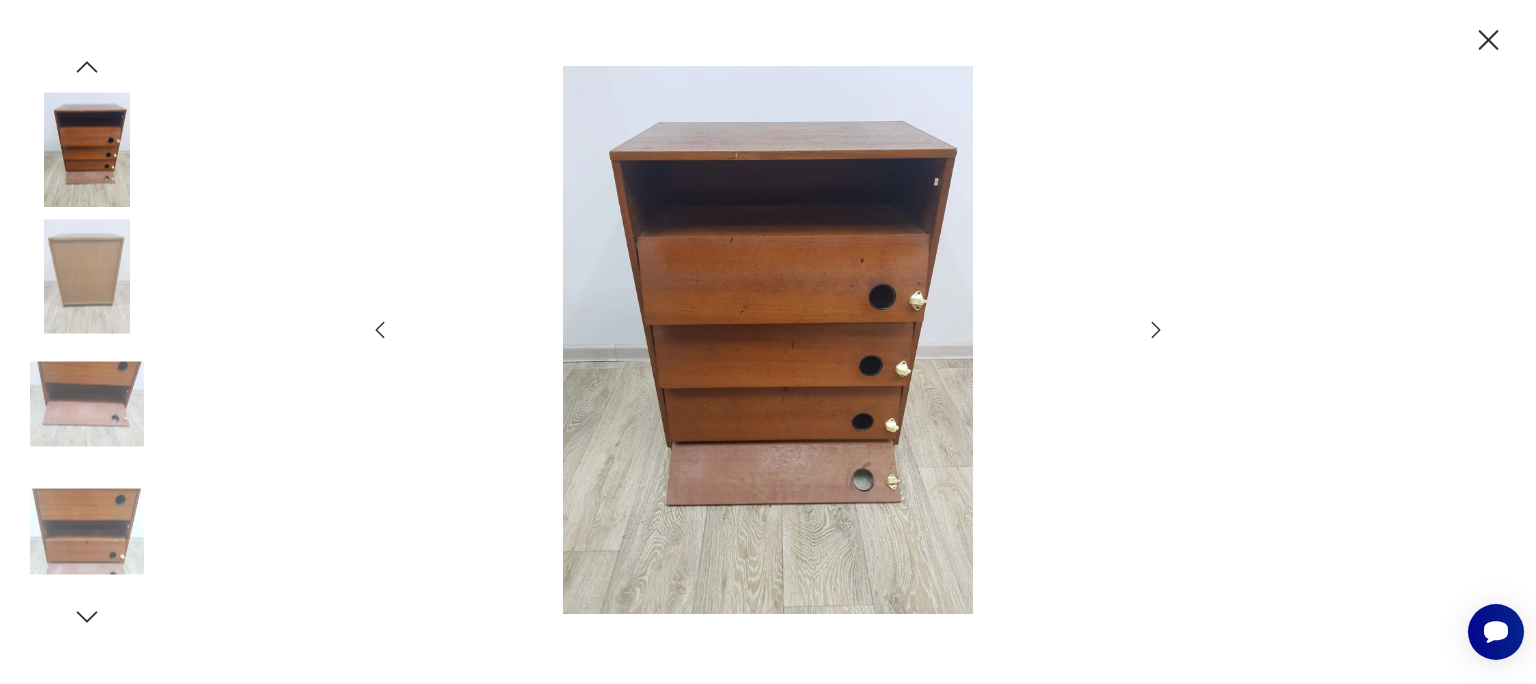 click 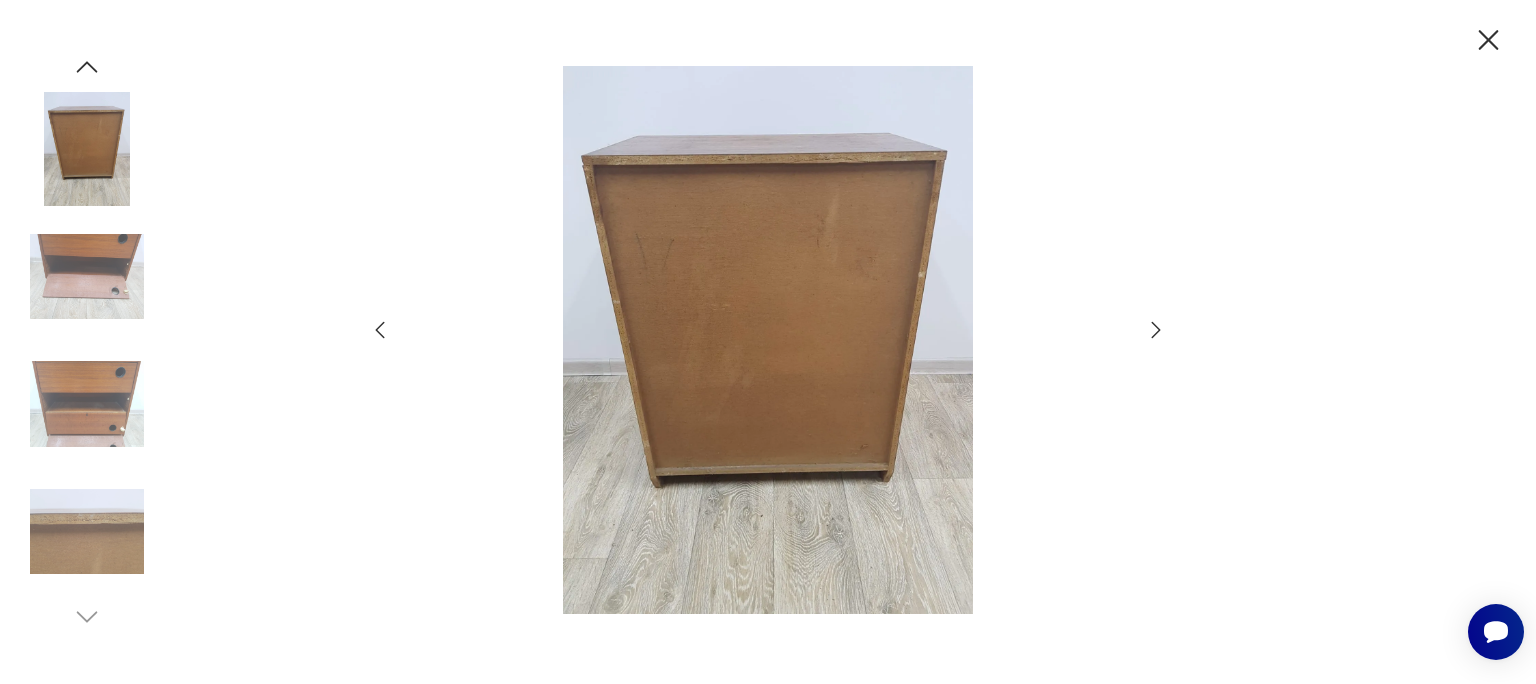 click 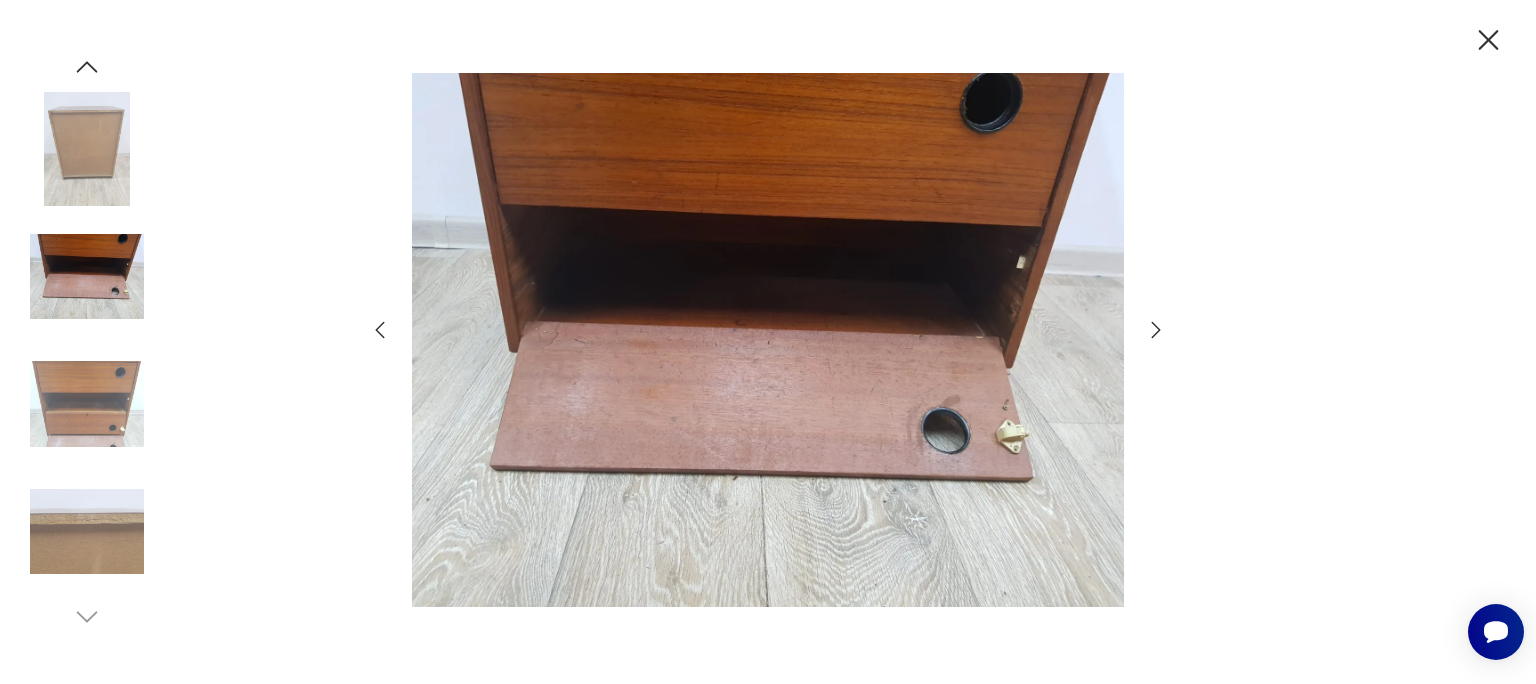 click 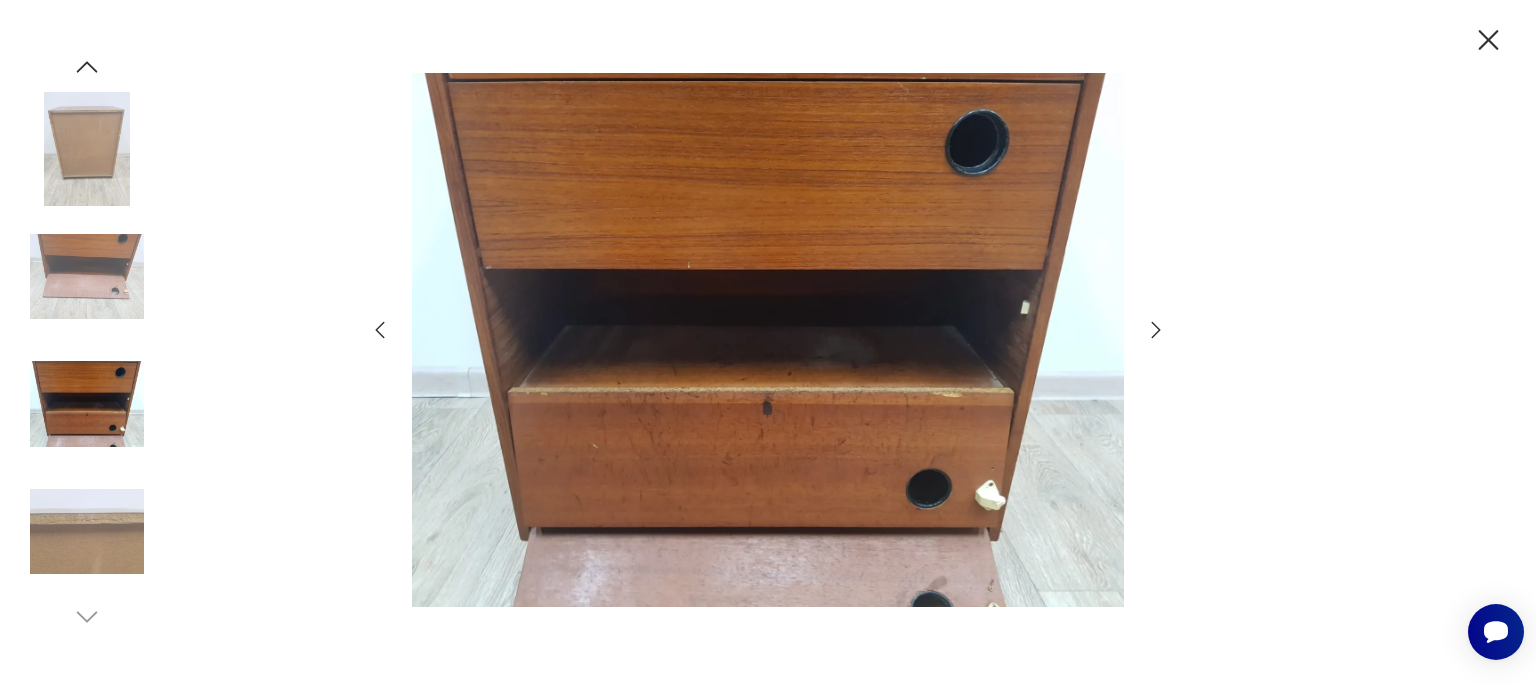 click 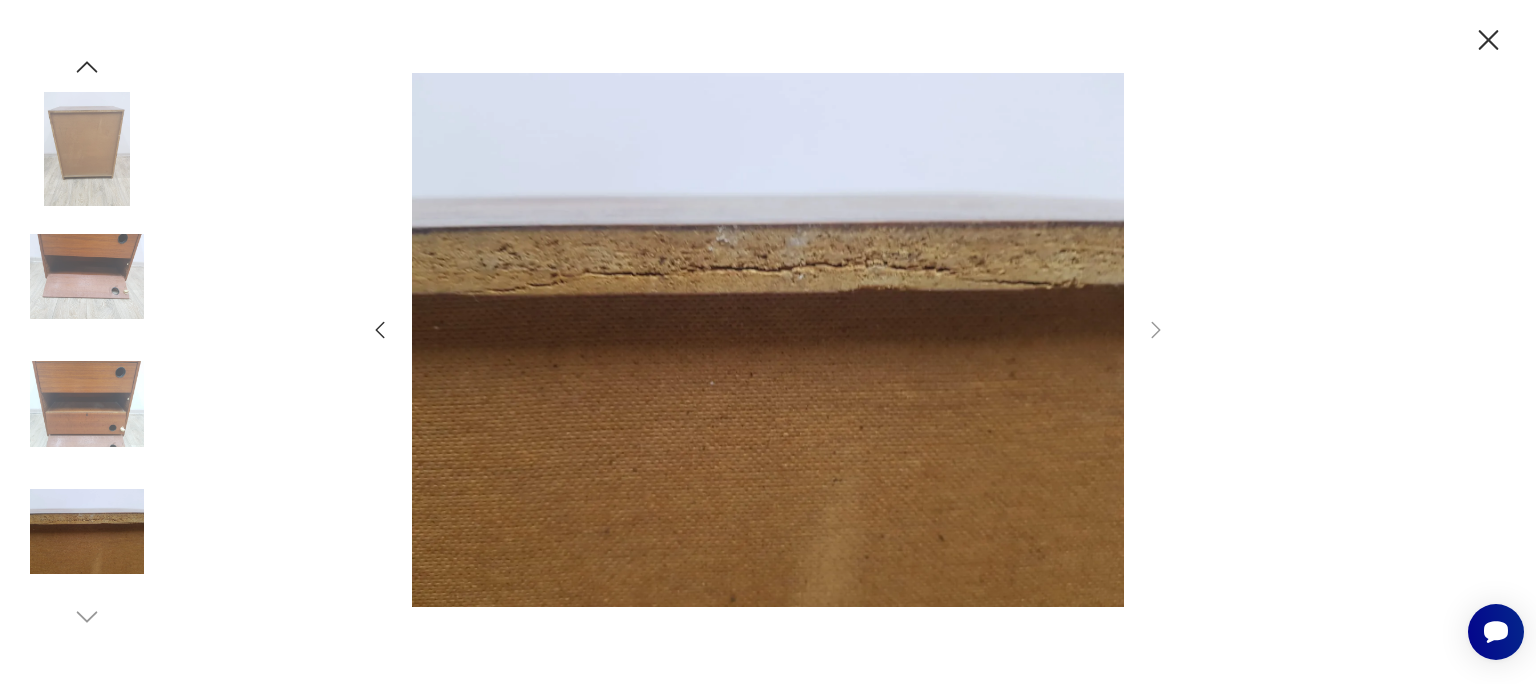 click at bounding box center [87, 149] 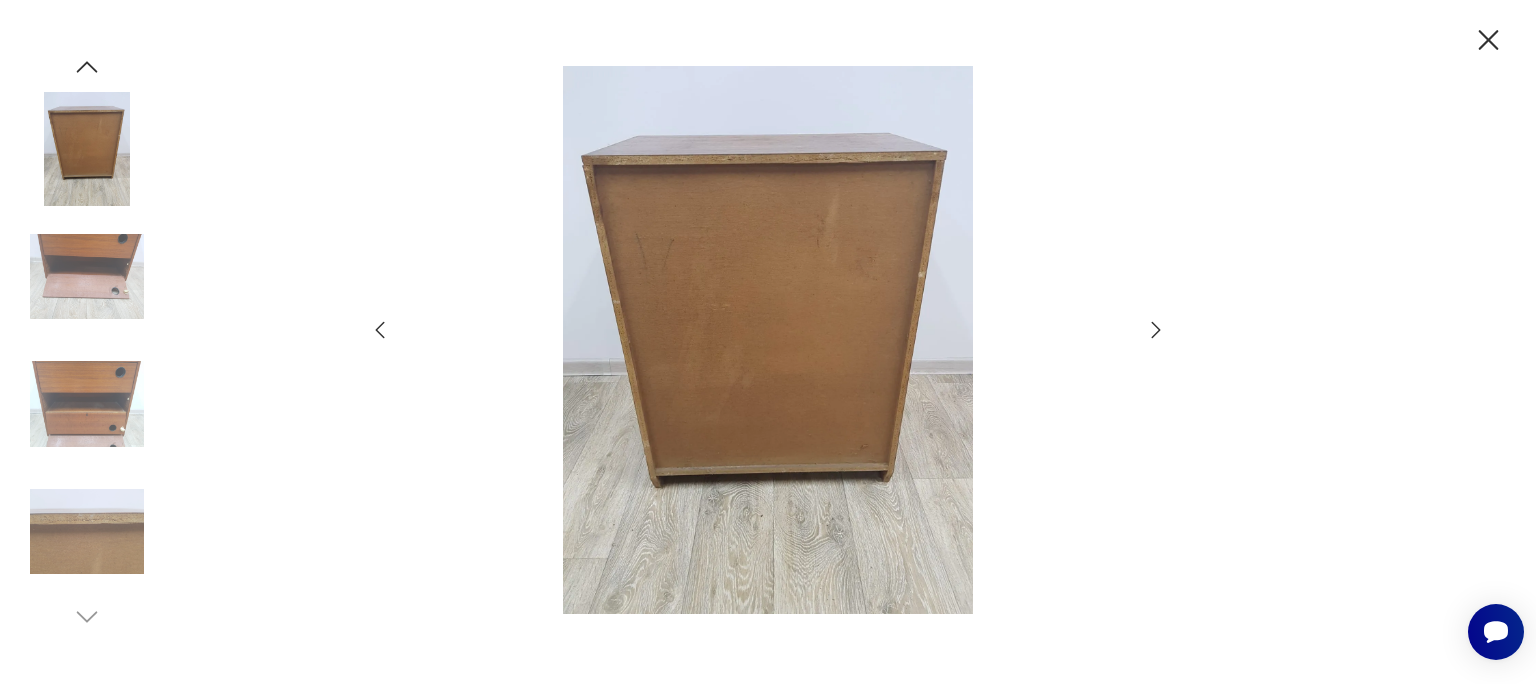 click 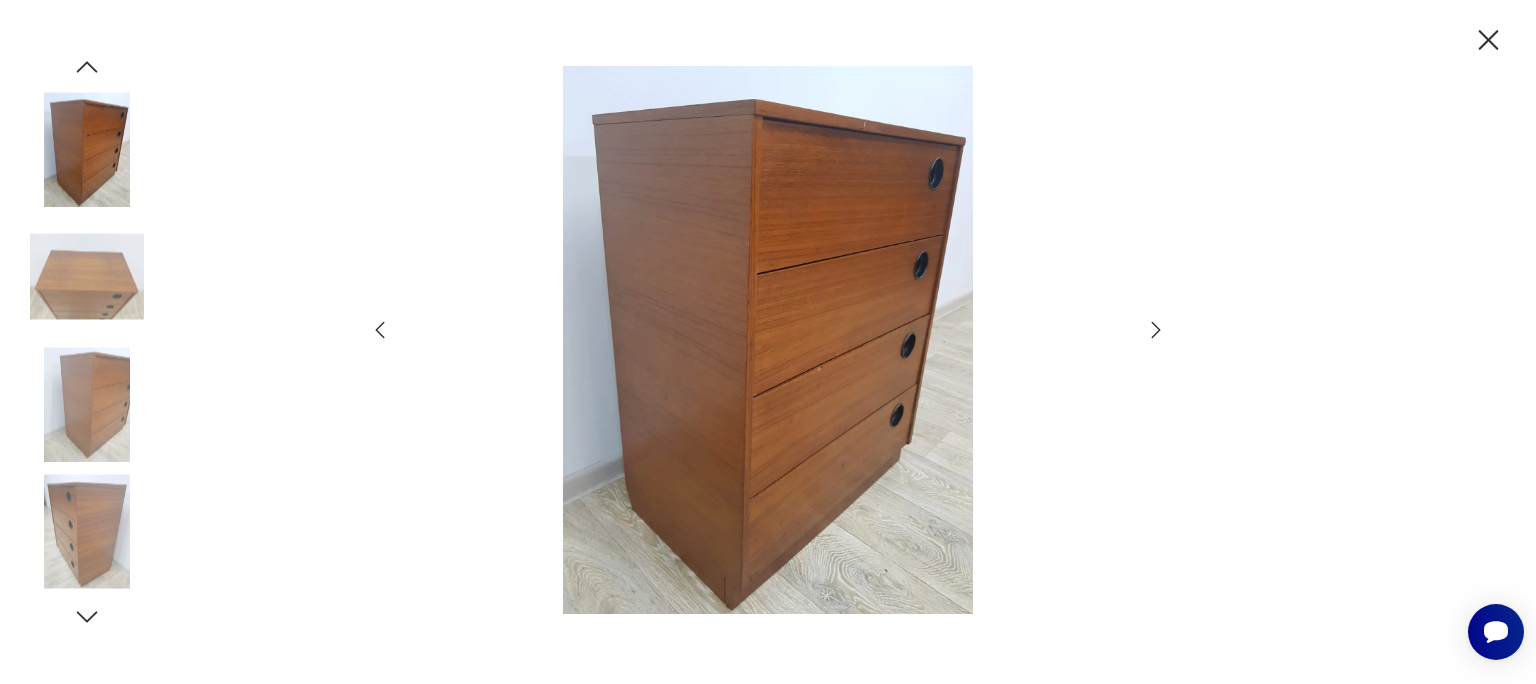 click at bounding box center (87, 149) 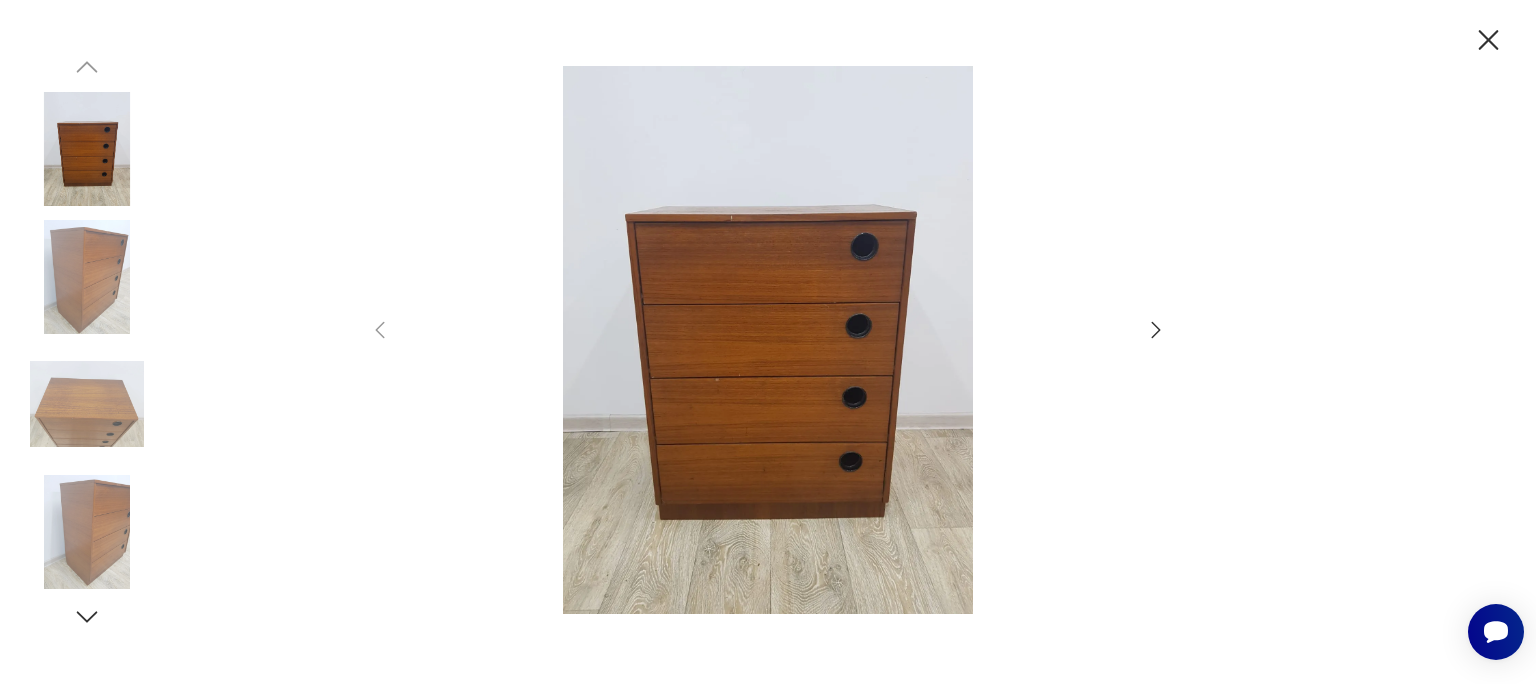 click at bounding box center [87, 149] 